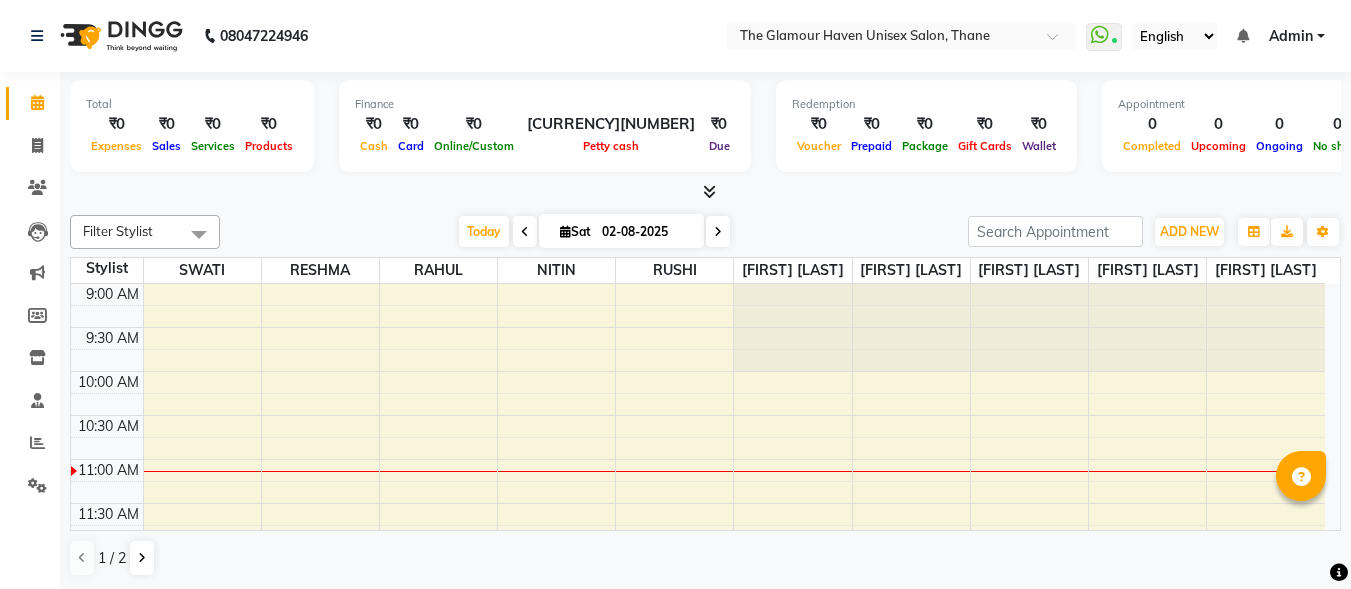 scroll, scrollTop: 0, scrollLeft: 0, axis: both 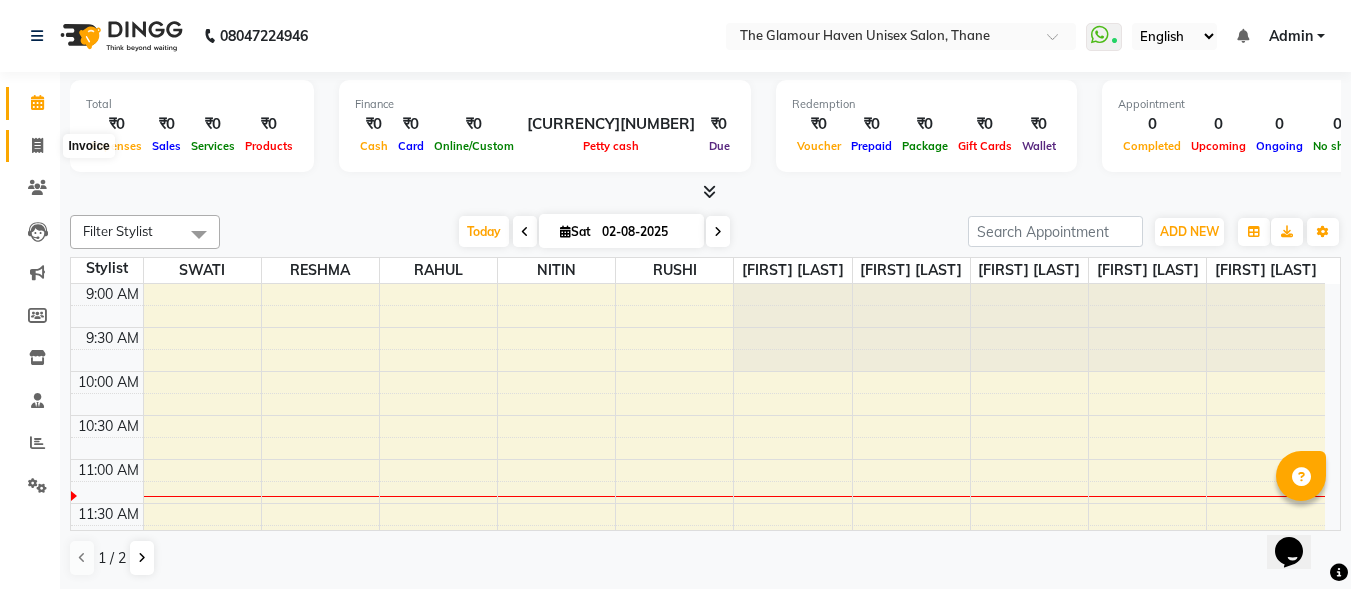 click 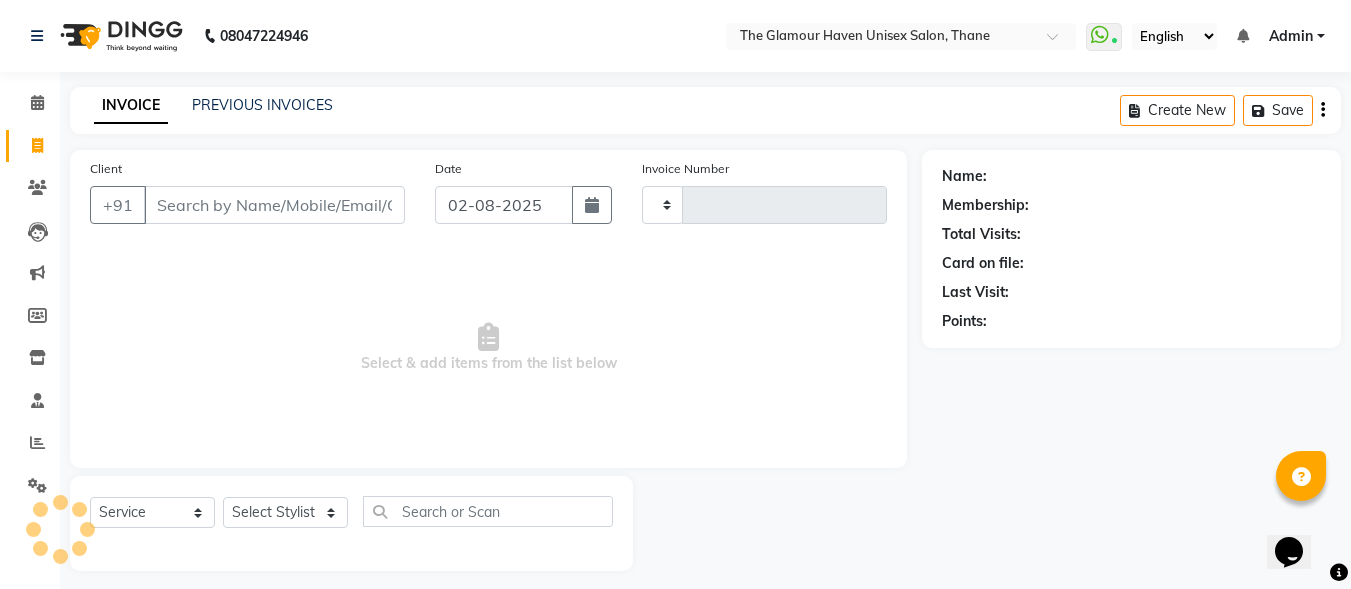 type on "1183" 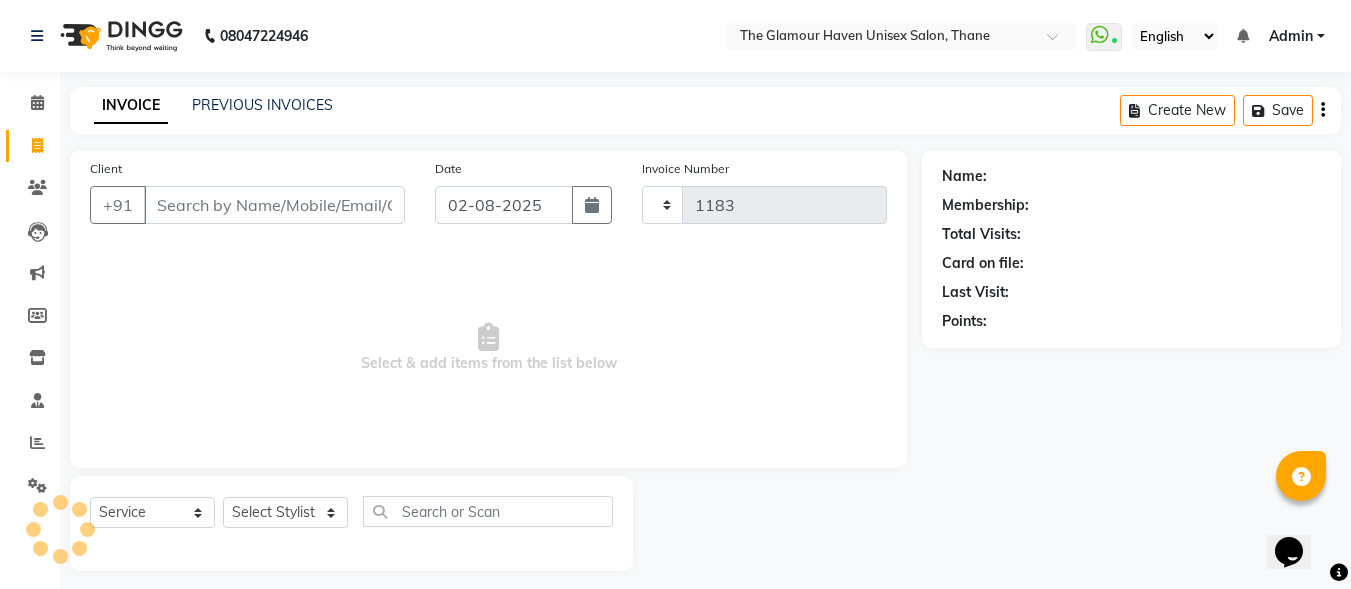 select on "7124" 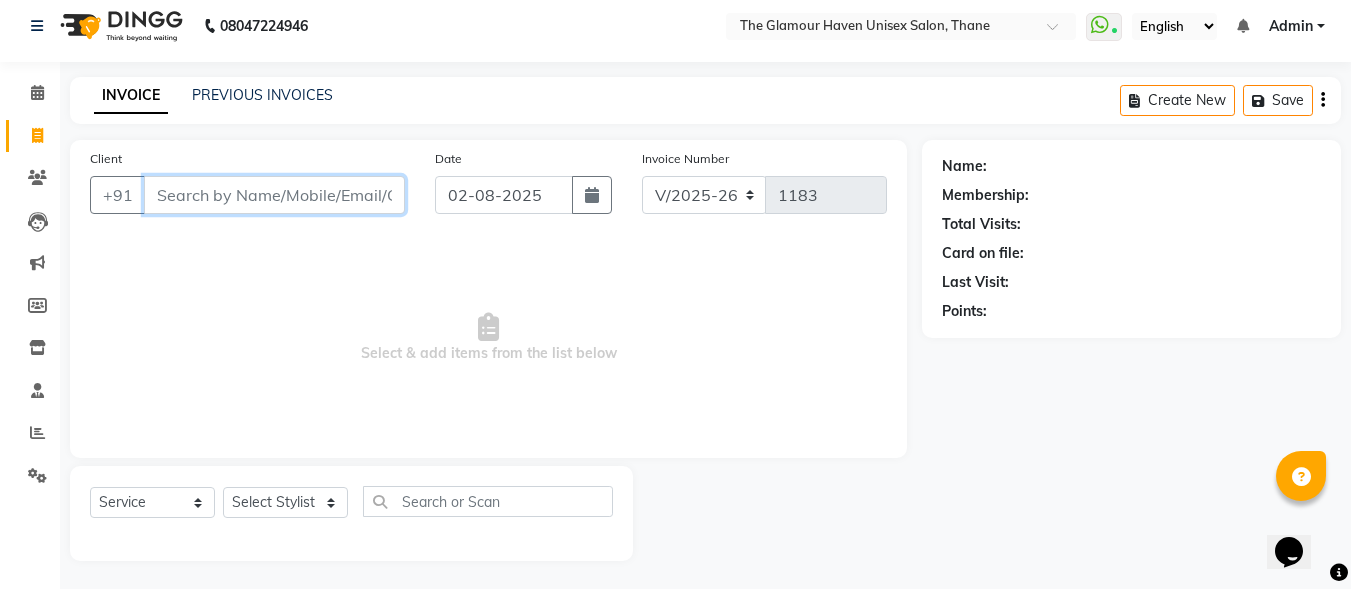 scroll, scrollTop: 12, scrollLeft: 0, axis: vertical 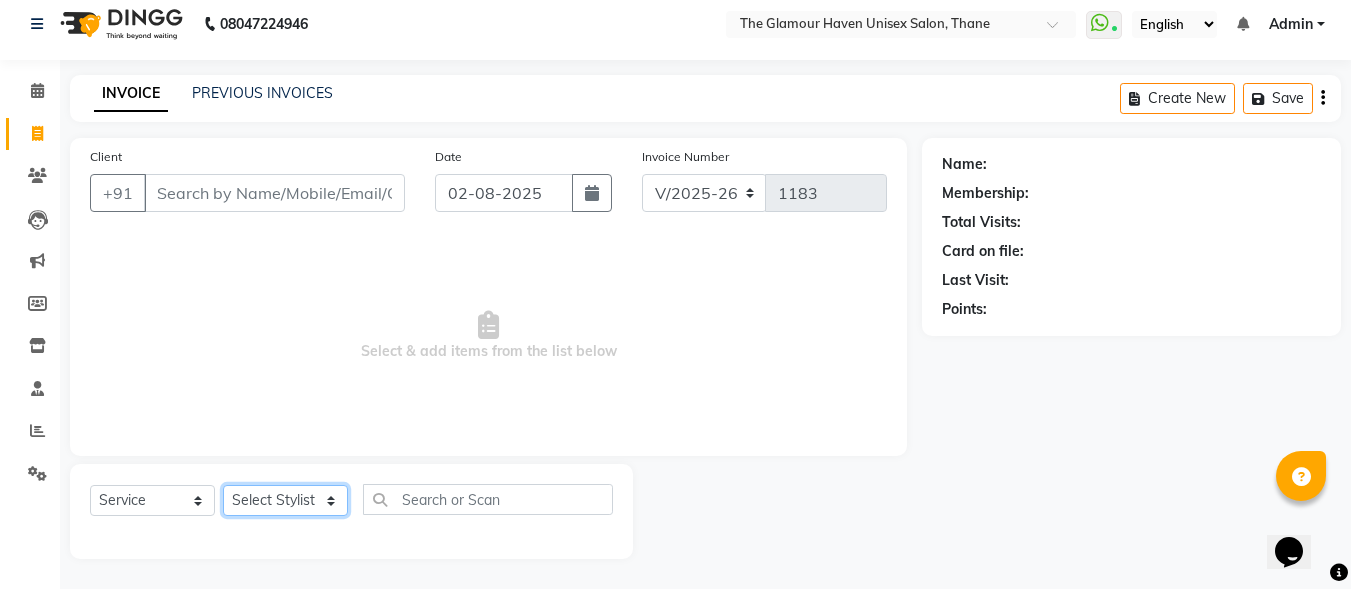 click on "Select Stylist [FIRST] [LAST] [FIRST] [LAST] [FIRST] [LAST] [FIRST] [LAST] [FIRST] [LAST] [FIRST] [LAST] [FIRST] [LAST] [FIRST] [LAST] [FIRST] [LAST] [FIRST] [LAST] [FIRST] [LAST]" 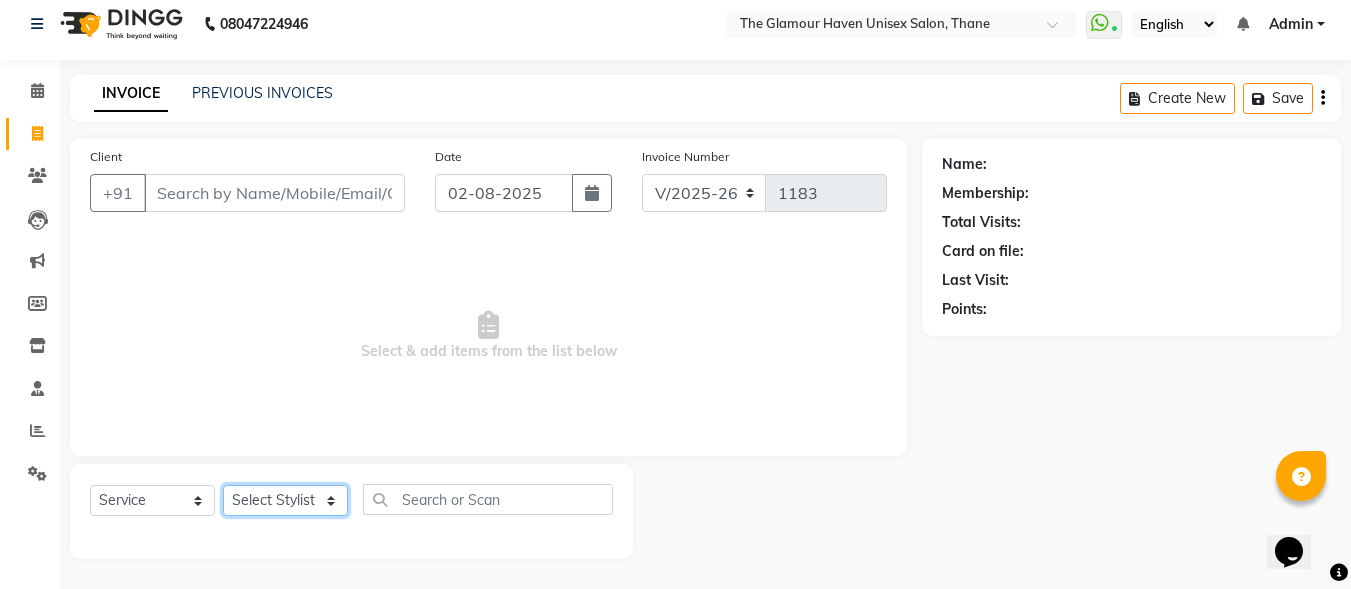 select on "59902" 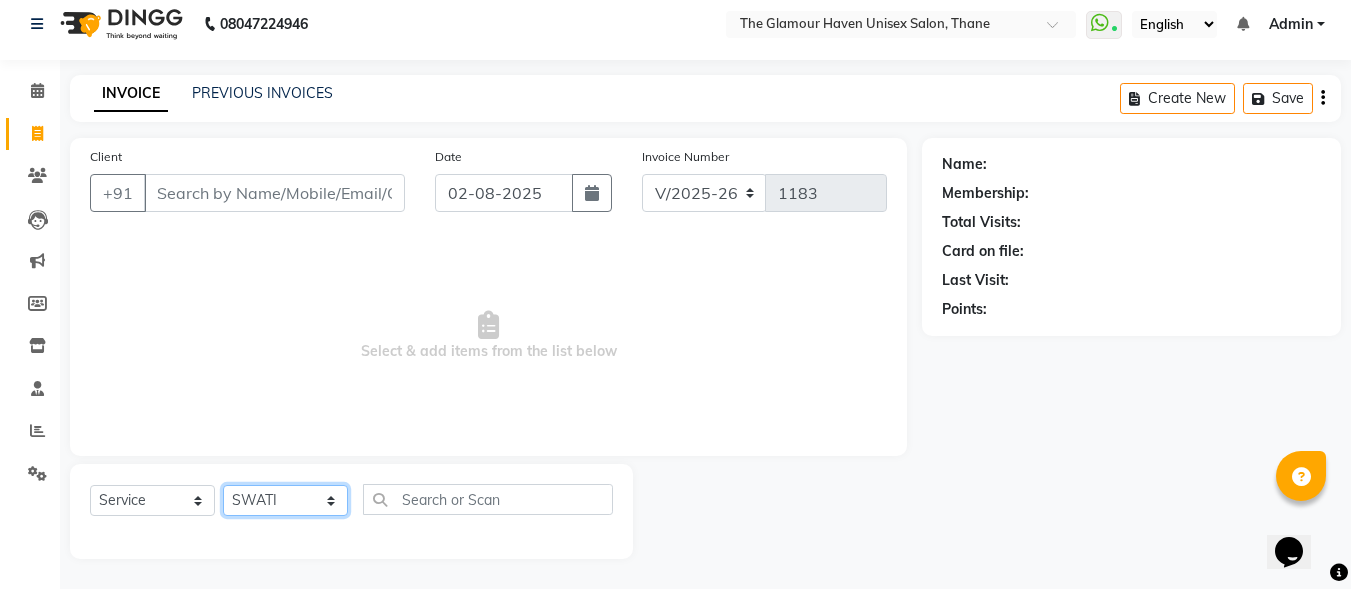 click on "Select Stylist [FIRST] [LAST] [FIRST] [LAST] [FIRST] [LAST] [FIRST] [LAST] [FIRST] [LAST] [FIRST] [LAST] [FIRST] [LAST] [FIRST] [LAST] [FIRST] [LAST] [FIRST] [LAST] [FIRST] [LAST]" 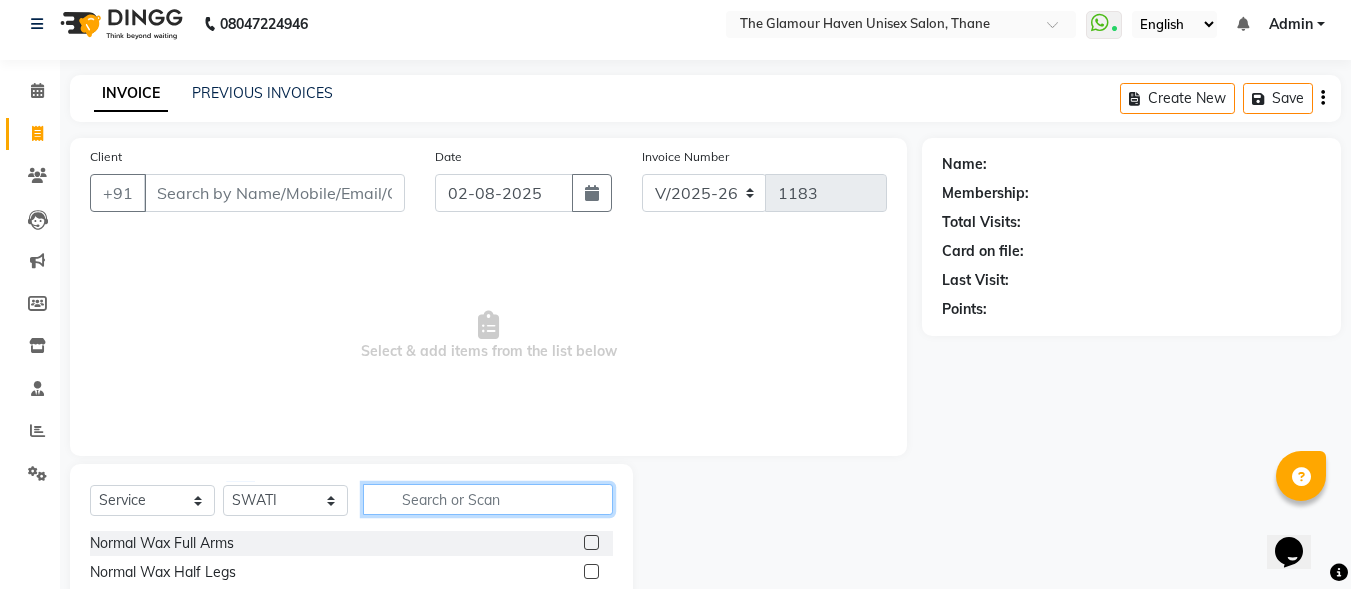 click 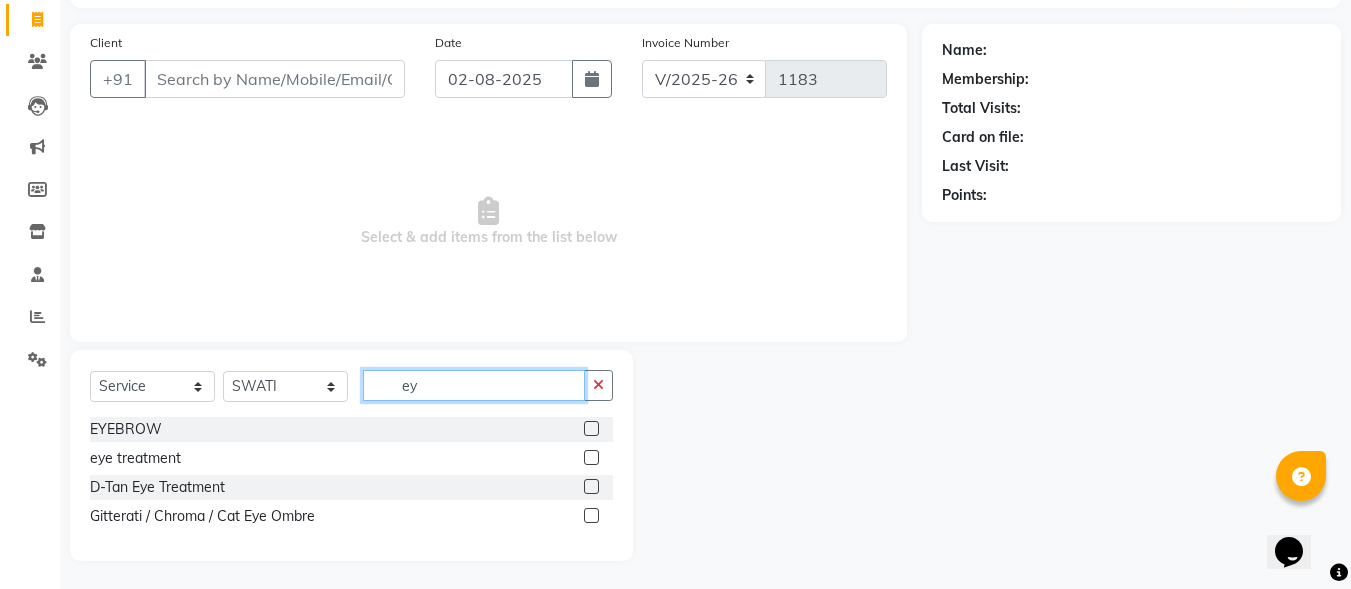scroll, scrollTop: 128, scrollLeft: 0, axis: vertical 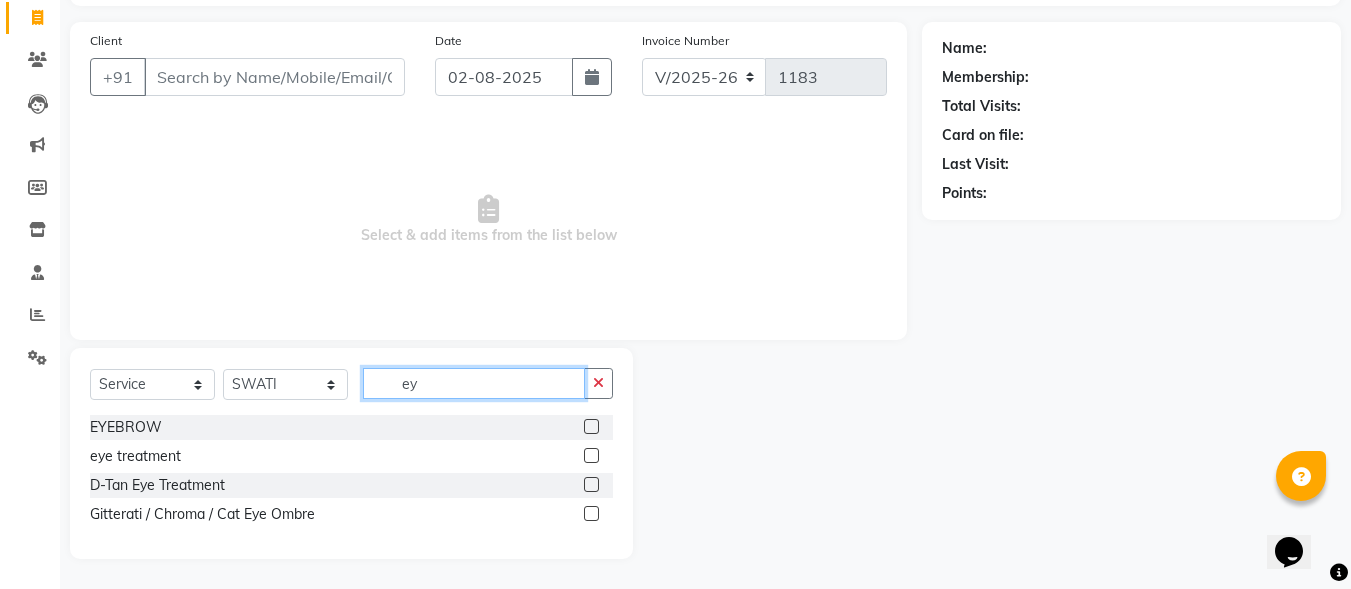 type on "ey" 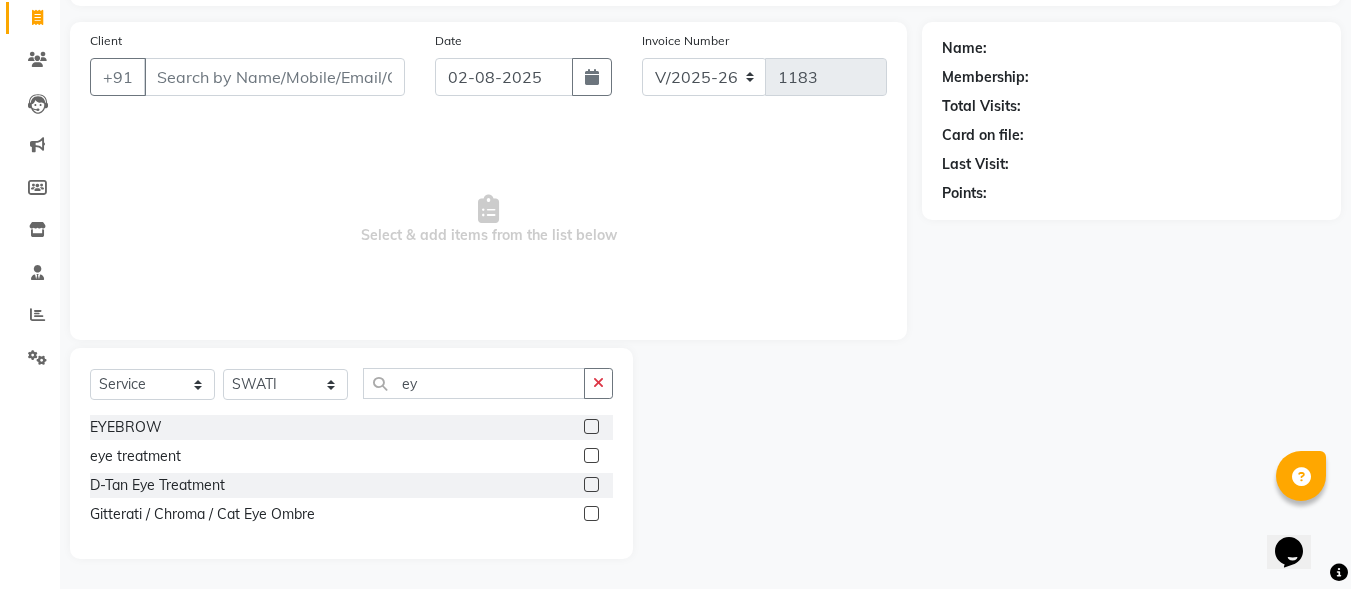 click 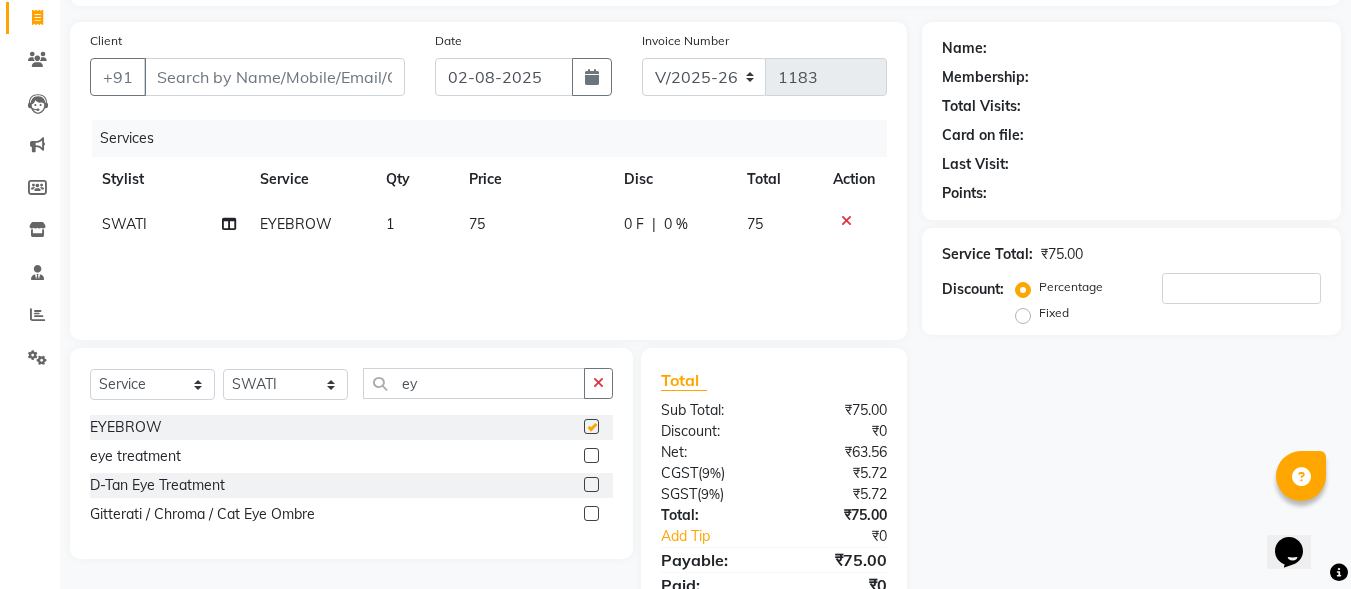 checkbox on "false" 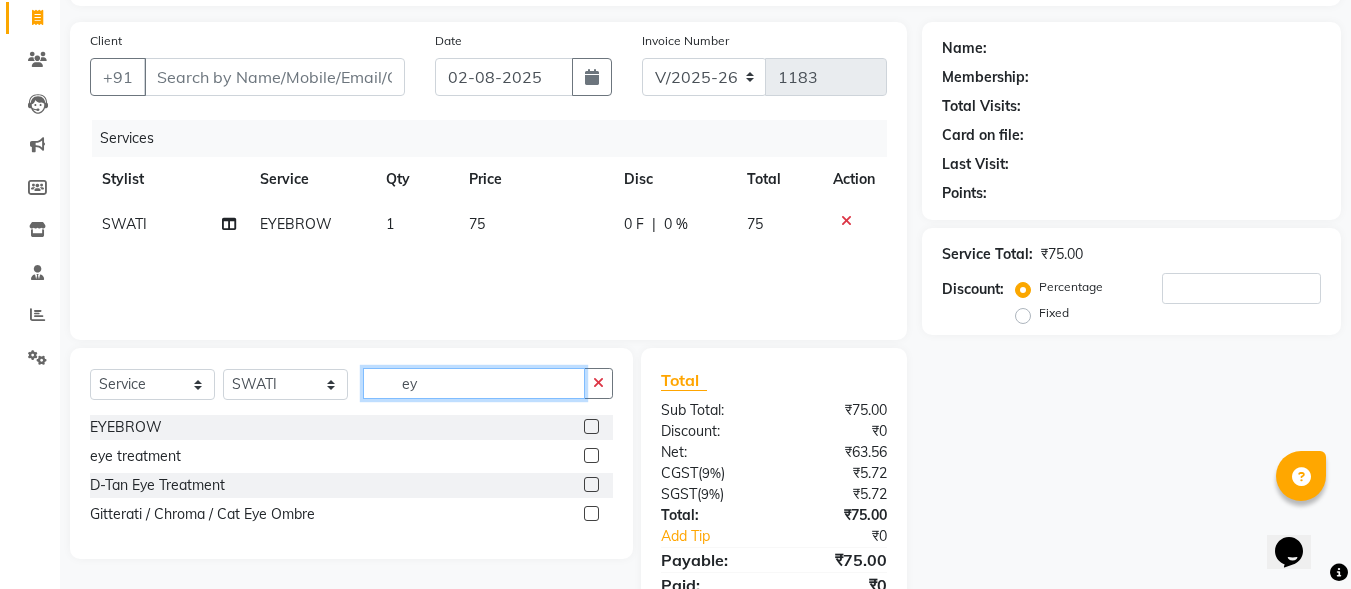 click on "ey" 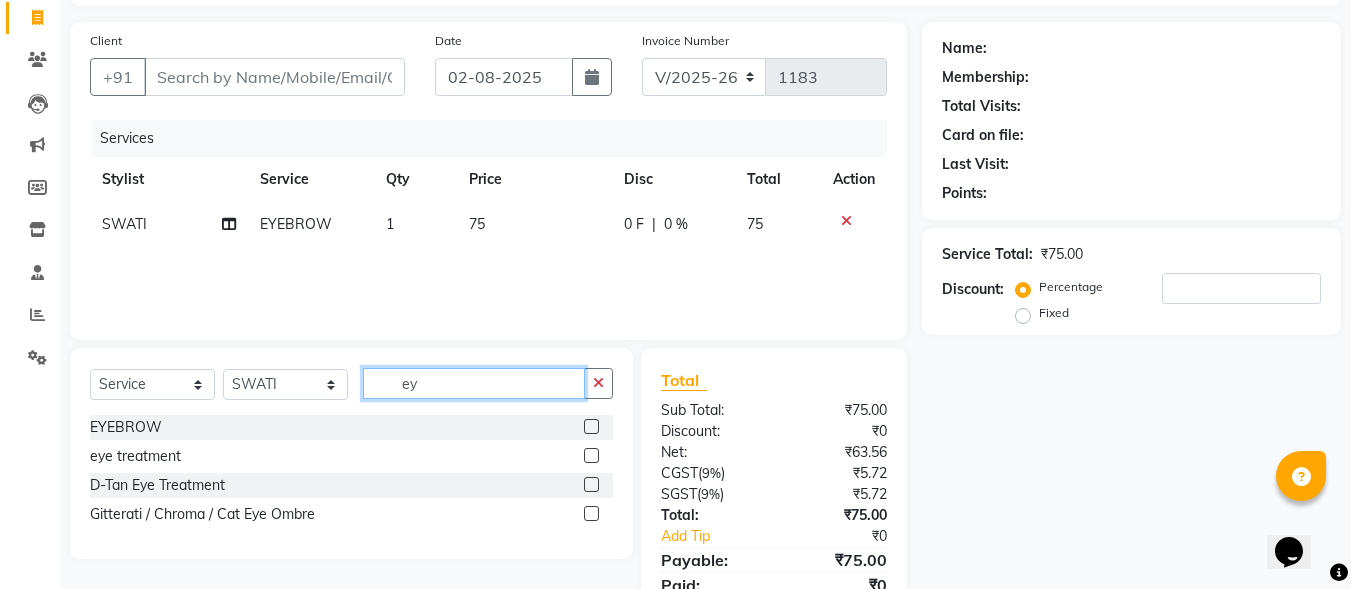 type on "e" 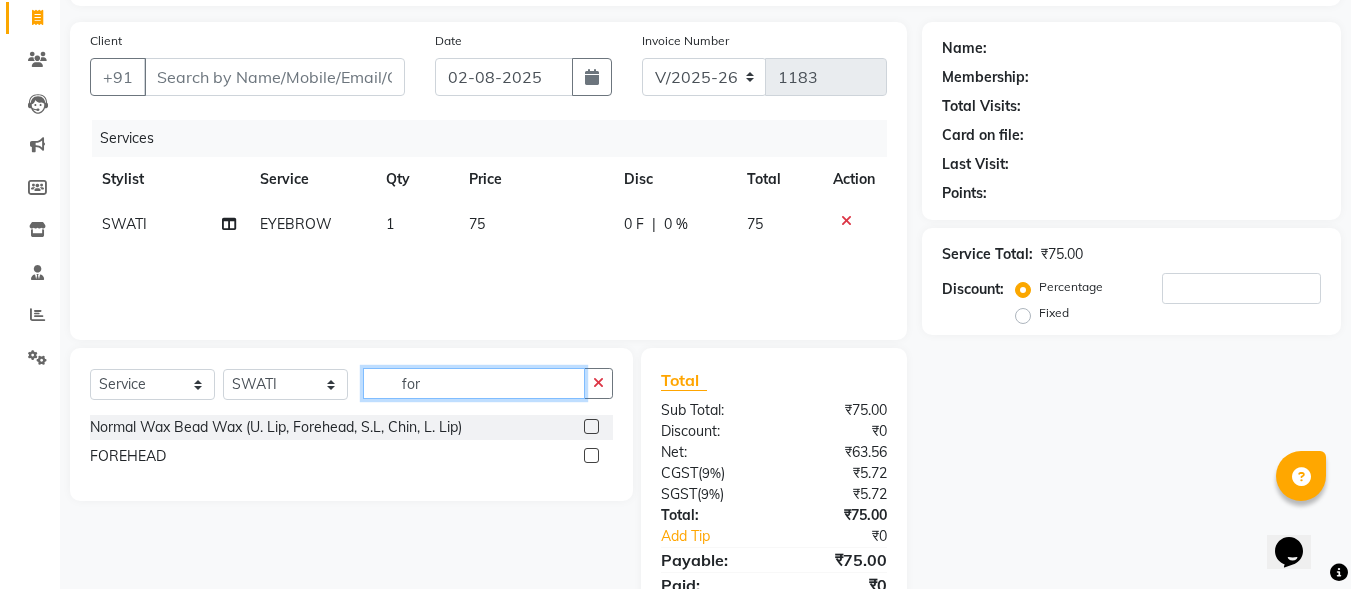 type on "for" 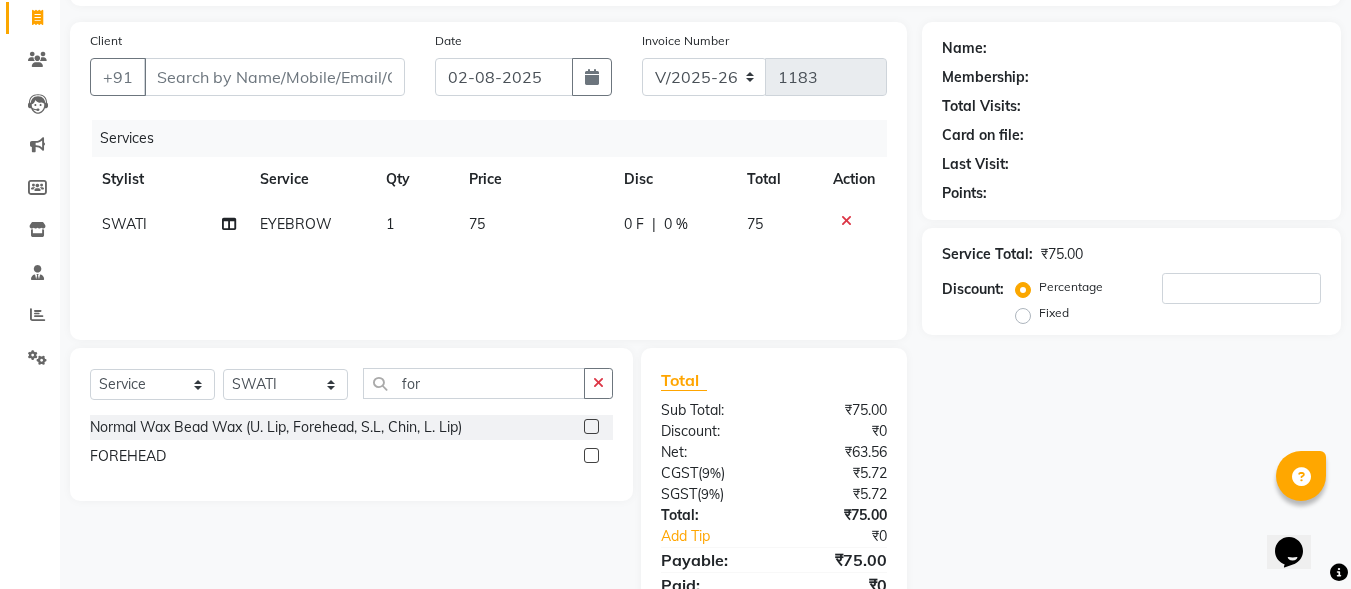 click 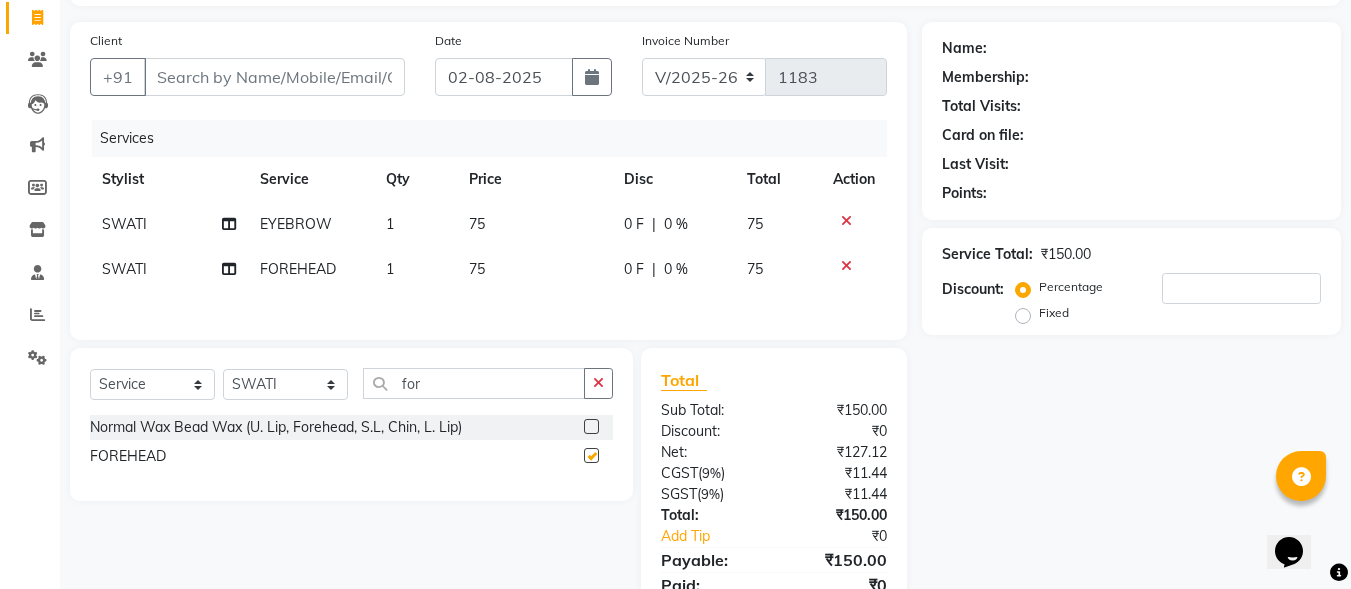 checkbox on "false" 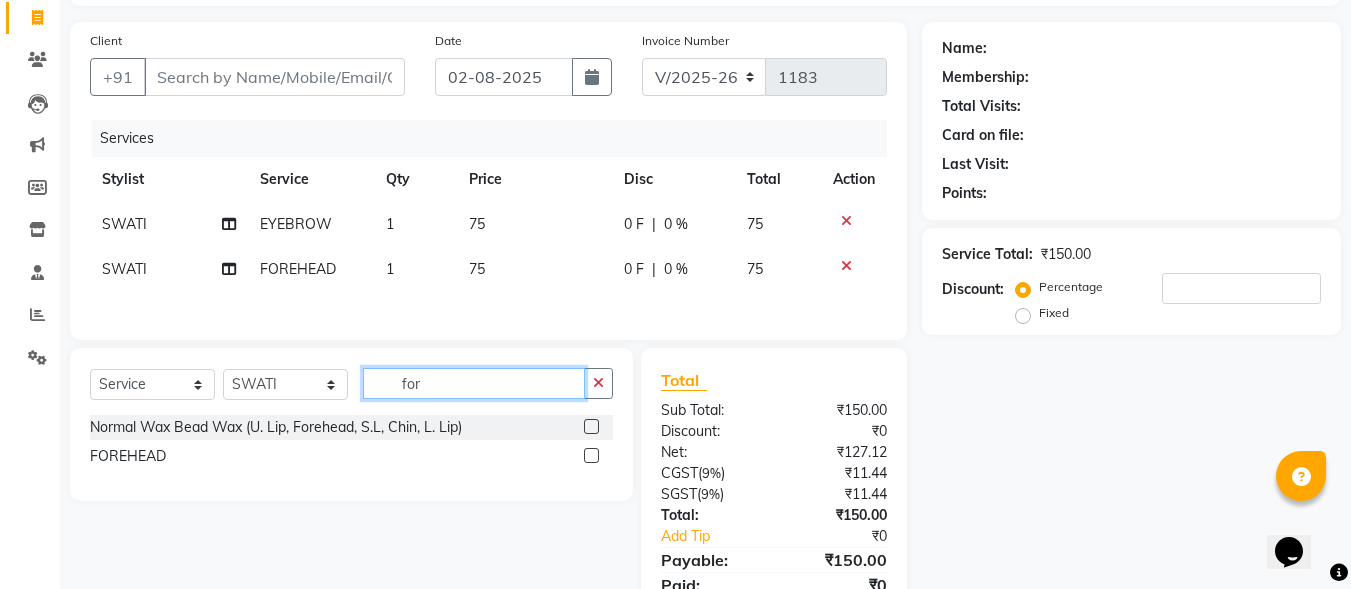 click on "for" 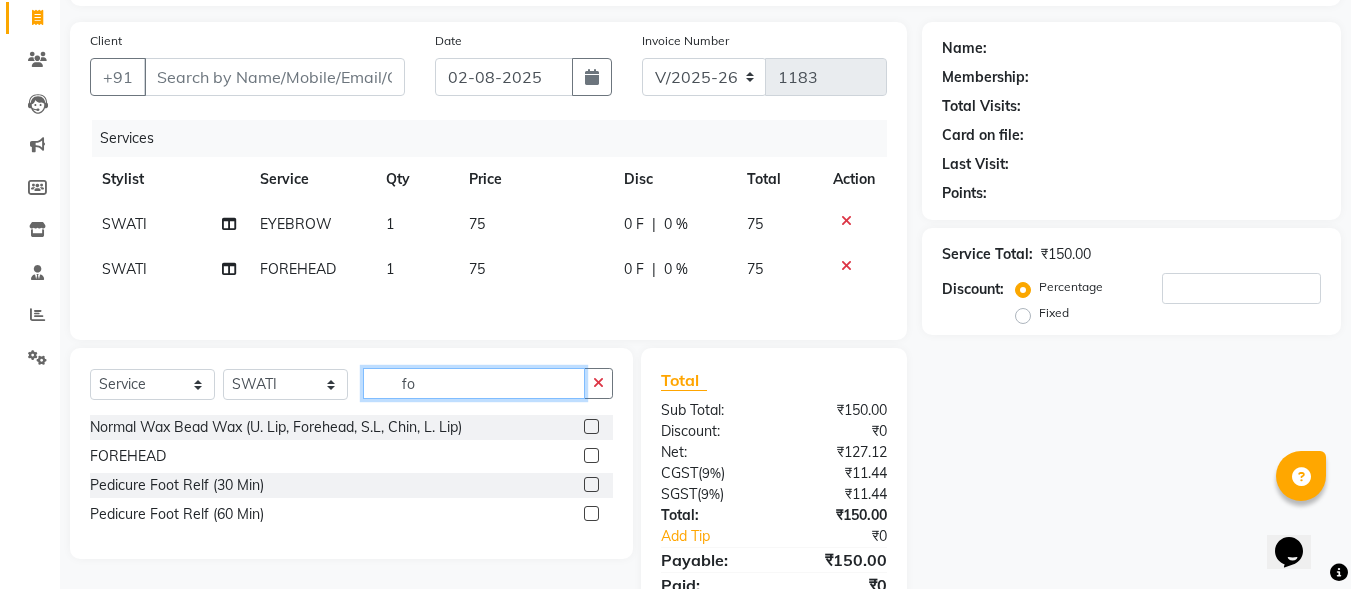 type on "f" 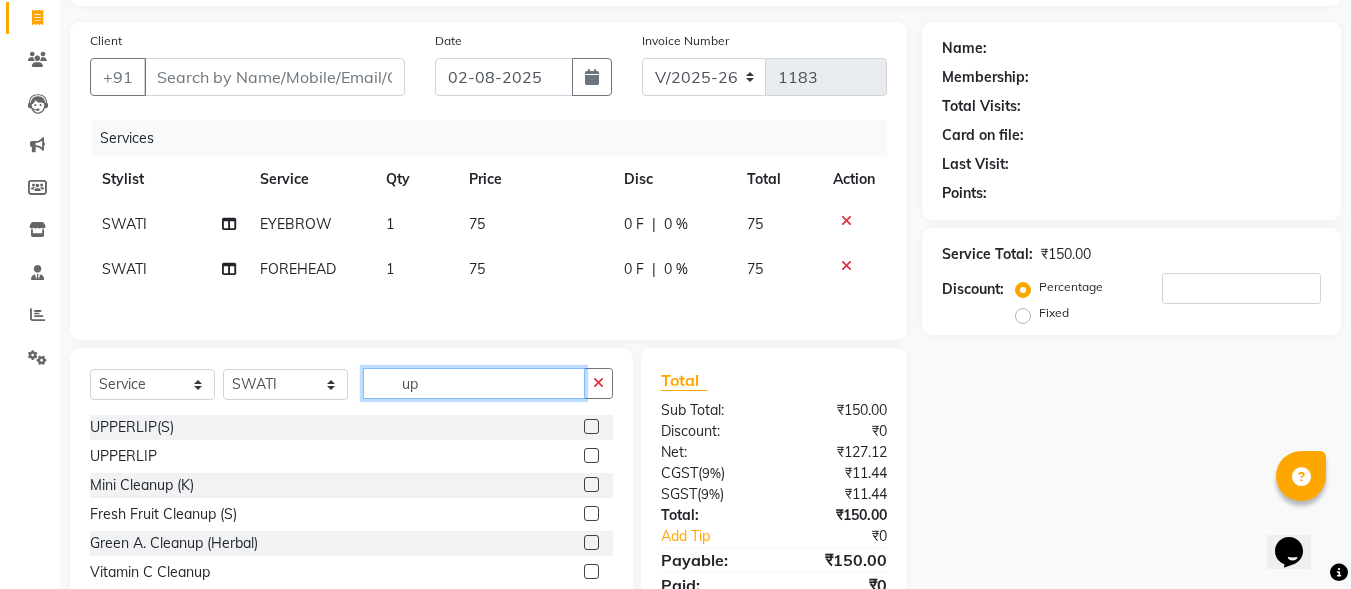 type on "up" 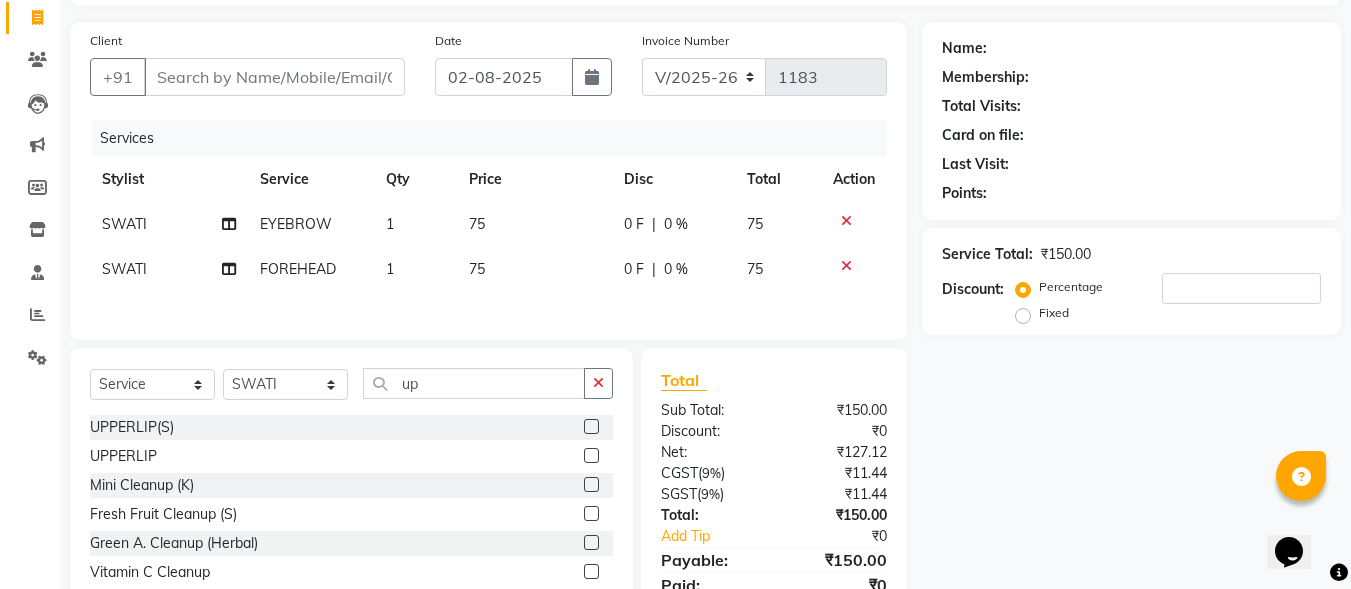 click 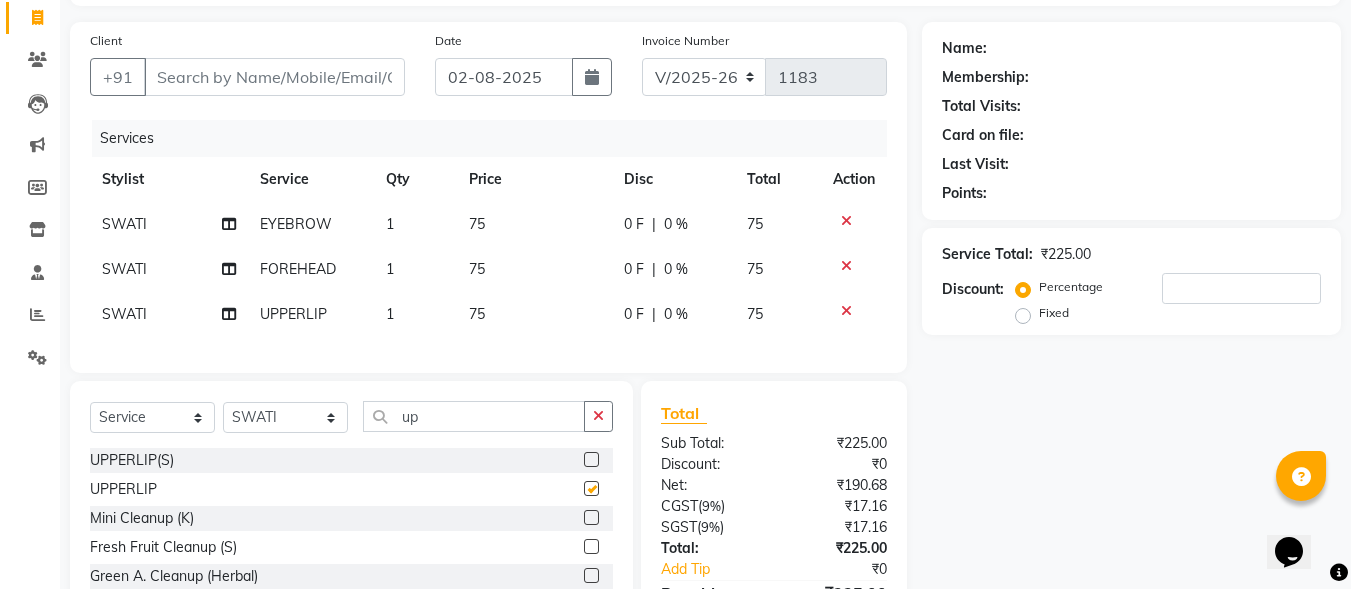 checkbox on "false" 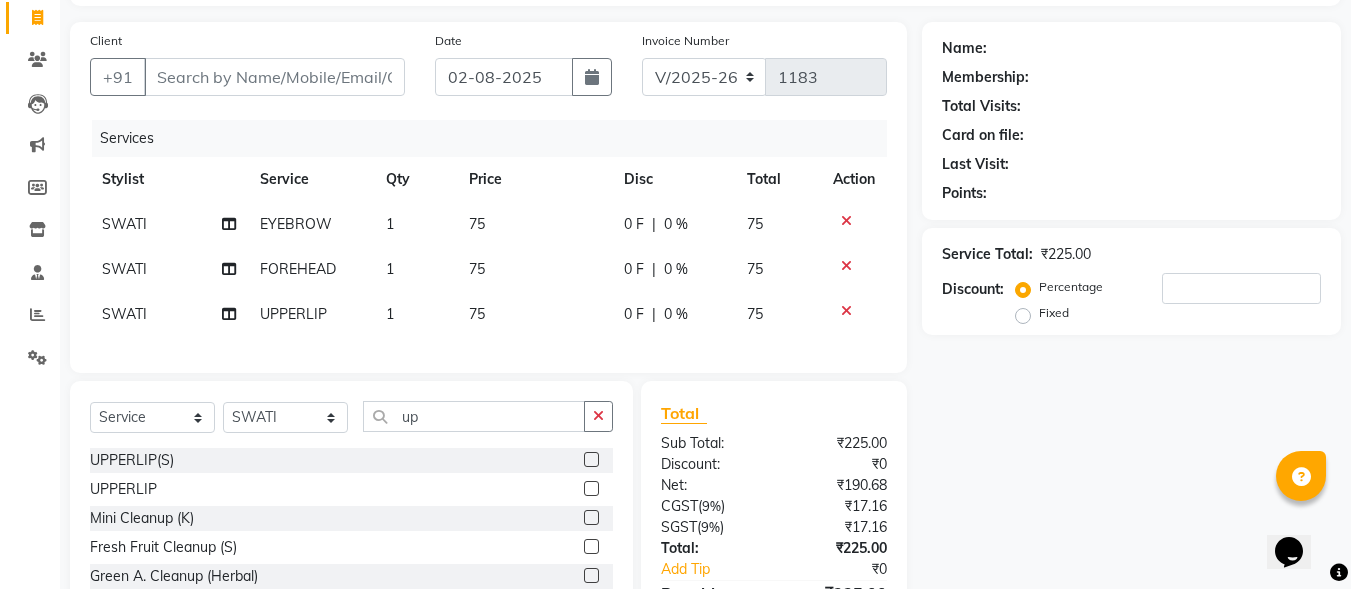 click on "75" 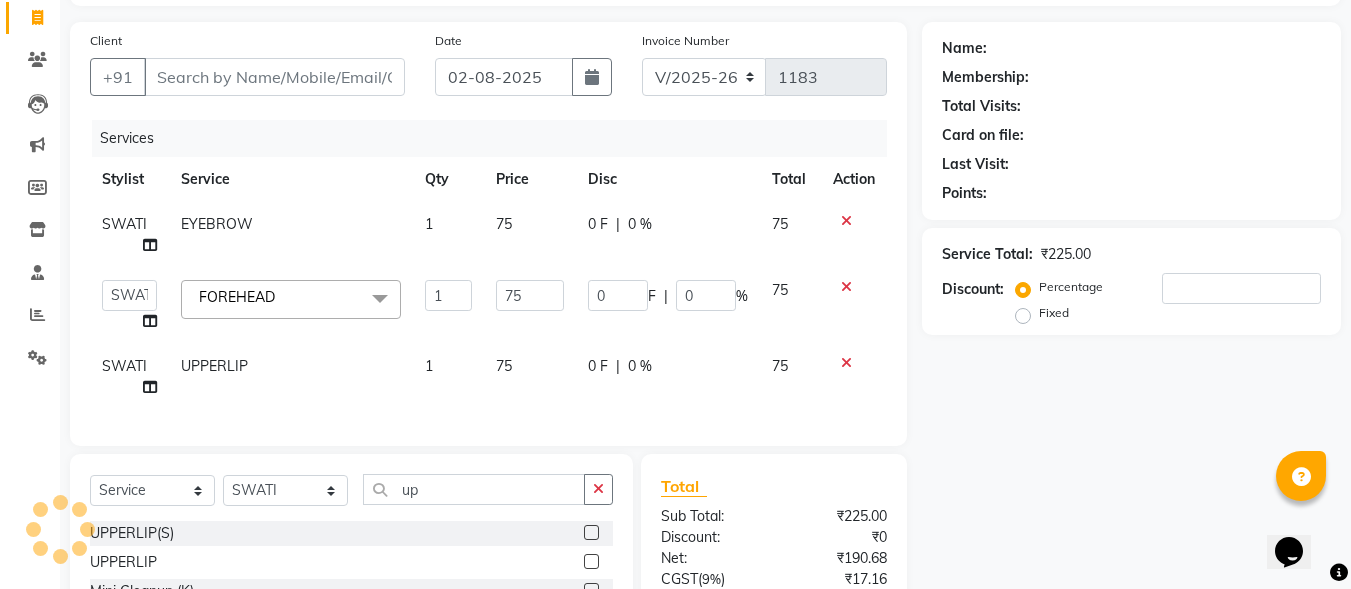 click on "75" 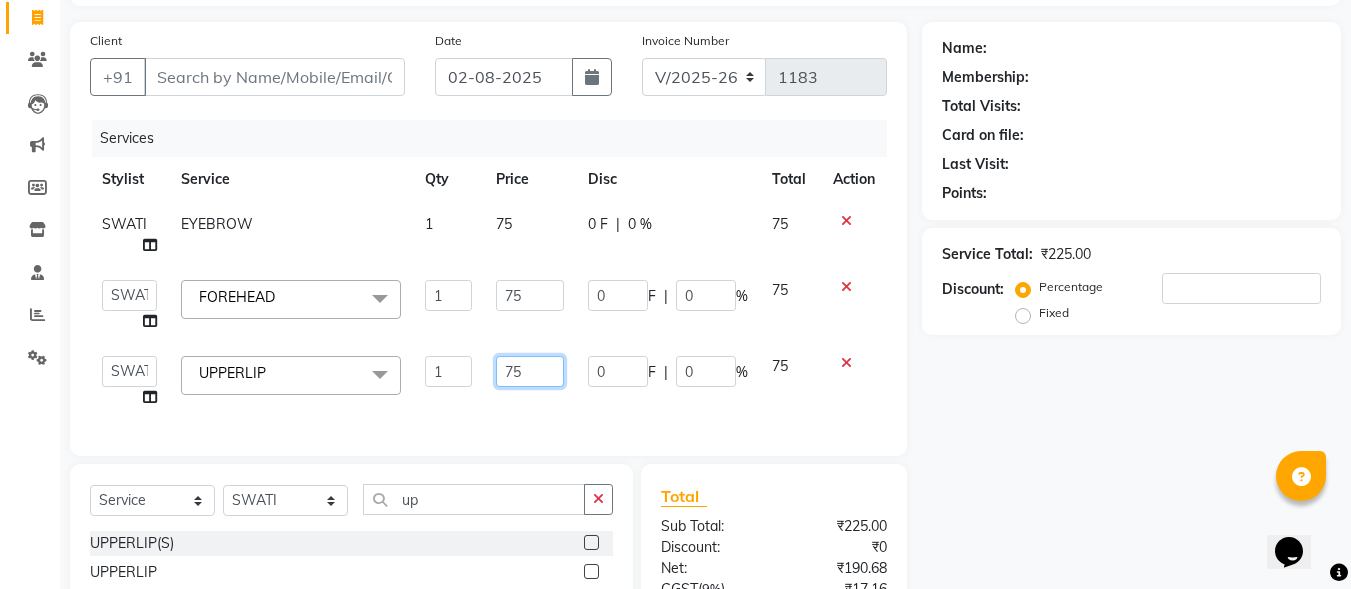 drag, startPoint x: 544, startPoint y: 362, endPoint x: 497, endPoint y: 368, distance: 47.38143 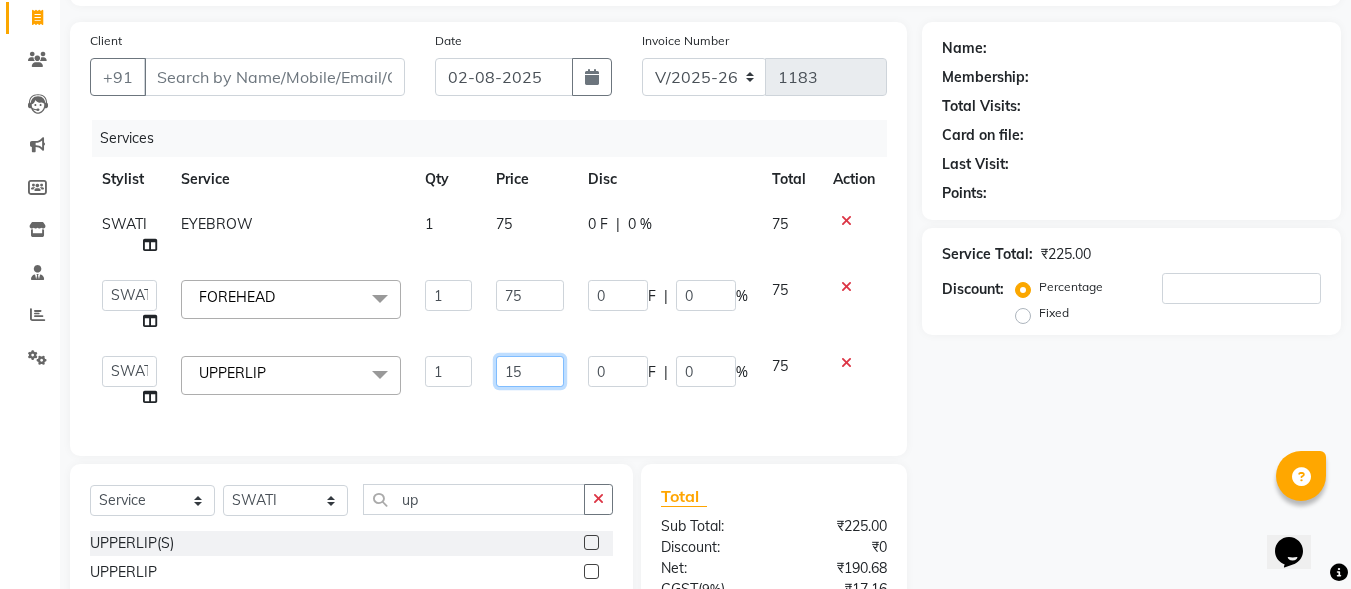 type on "150" 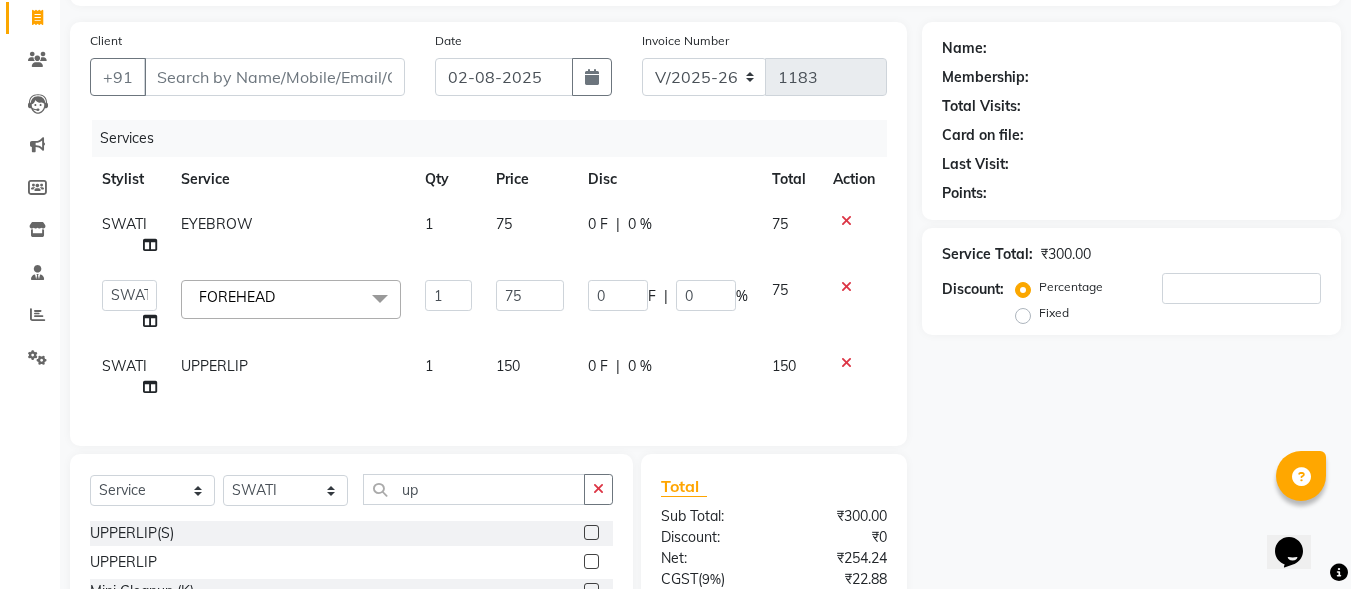 click on "Services Stylist Service Qty Price Disc Total Action [FIRST] [LAST] EYEBROW 1 75 0 F | 0 % 75  [FIRST] [LAST]   [FIRST] [LAST]   [FIRST] [LAST]   [FIRST]   [FIRST]   [FIRST] [LAST]   [FIRST] [LAST]   [FIRST] [LAST]   [FIRST] [LAST]   [FIRST] [LAST]  FOREHEAD  x Normal Wax Full Arms Normal Wax Half Legs Normal Wax Under Arms Normal Wax Half Back Wax Normal Wax Full Back Wax Normal Wax Full Legs Normal Wax Stomach Wax Normal Wax Full Front Wax Normal Wax Half Front Wax Normal Wax Bead Wax Full Face Normal Wax Bead Wax (U. Lip, Forehead, S.L, Chin, L. Lip) Normal Wax Under Arm Bead Normal Wax Bikini Line Normal Wax Brazilian Roll on Cartridge Wax Classic Roll on Cartridge Wax Classic (1+1) Roll on Cartridge Wax Premium Roll on Cartridge Wax Premium (1+1) Liposoluble Wax / Imported Full Arms Liposoluble Wax / Imported Half Arms Liposoluble Wax / Imported Half Legs Liposoluble Wax / Imported Full Legs Liposoluble Wax / Imported Under Arms Liposoluble Wax / Imported Full Back Waxing Liposoluble Wax / Imported Half Back Waxing Black & Mask Full Arm 1" 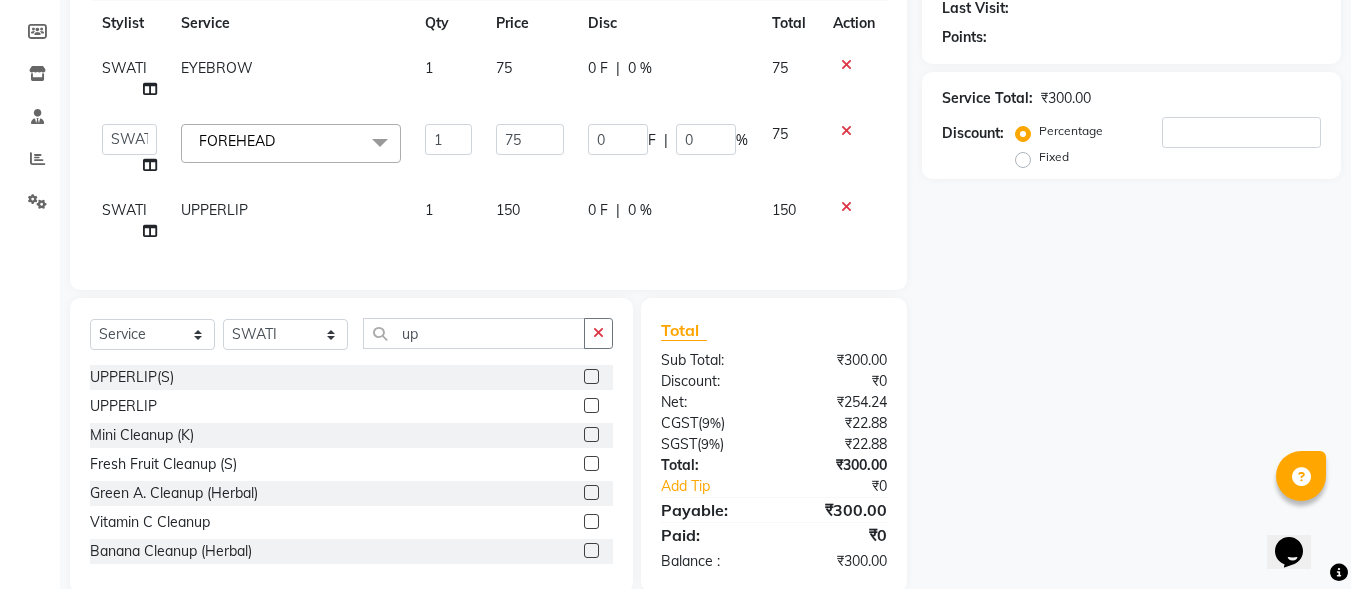 scroll, scrollTop: 328, scrollLeft: 0, axis: vertical 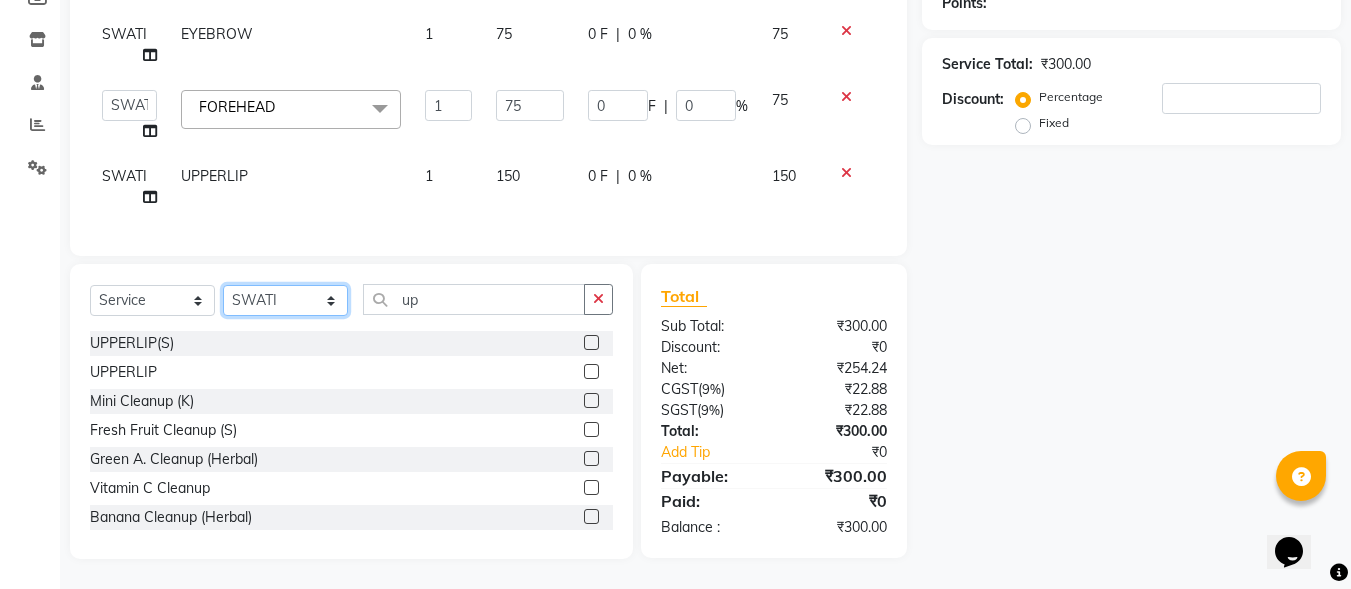 click on "Select Stylist [FIRST] [LAST] [FIRST] [LAST] [FIRST] [LAST] [FIRST] [LAST] [FIRST] [LAST] [FIRST] [LAST] [FIRST] [LAST] [FIRST] [LAST] [FIRST] [LAST] [FIRST] [LAST] [FIRST] [LAST]" 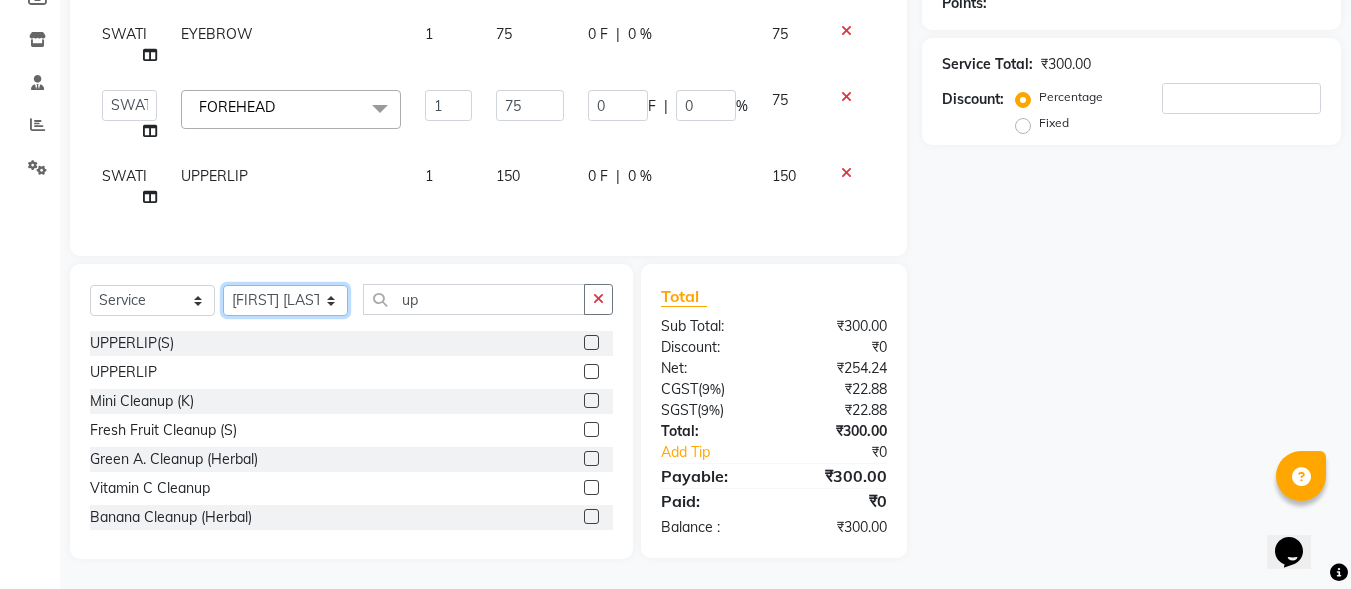 click on "Select Stylist [FIRST] [LAST] [FIRST] [LAST] [FIRST] [LAST] [FIRST] [LAST] [FIRST] [LAST] [FIRST] [LAST] [FIRST] [LAST] [FIRST] [LAST] [FIRST] [LAST] [FIRST] [LAST] [FIRST] [LAST]" 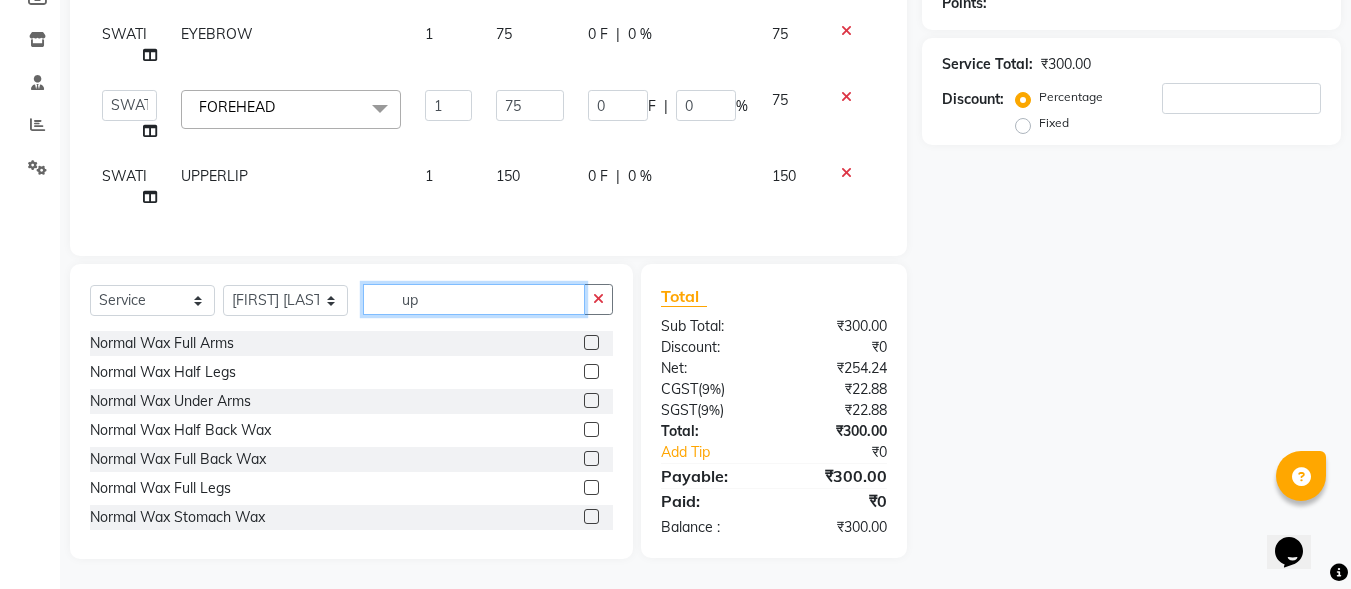 click on "up" 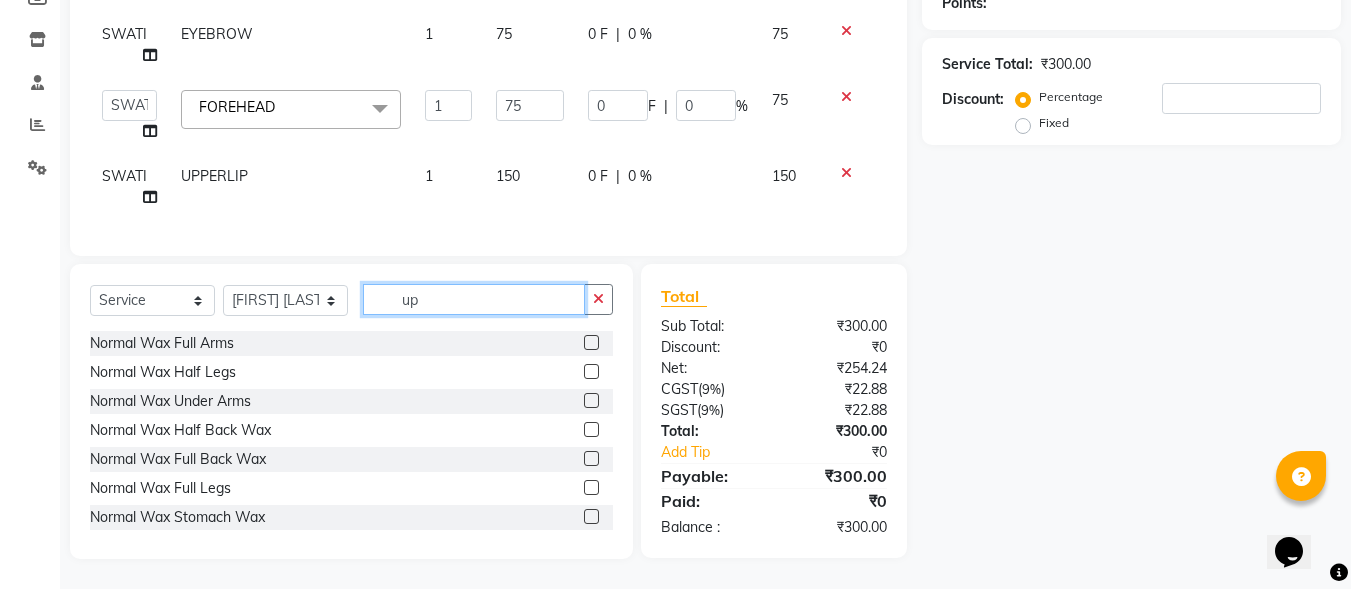 type on "u" 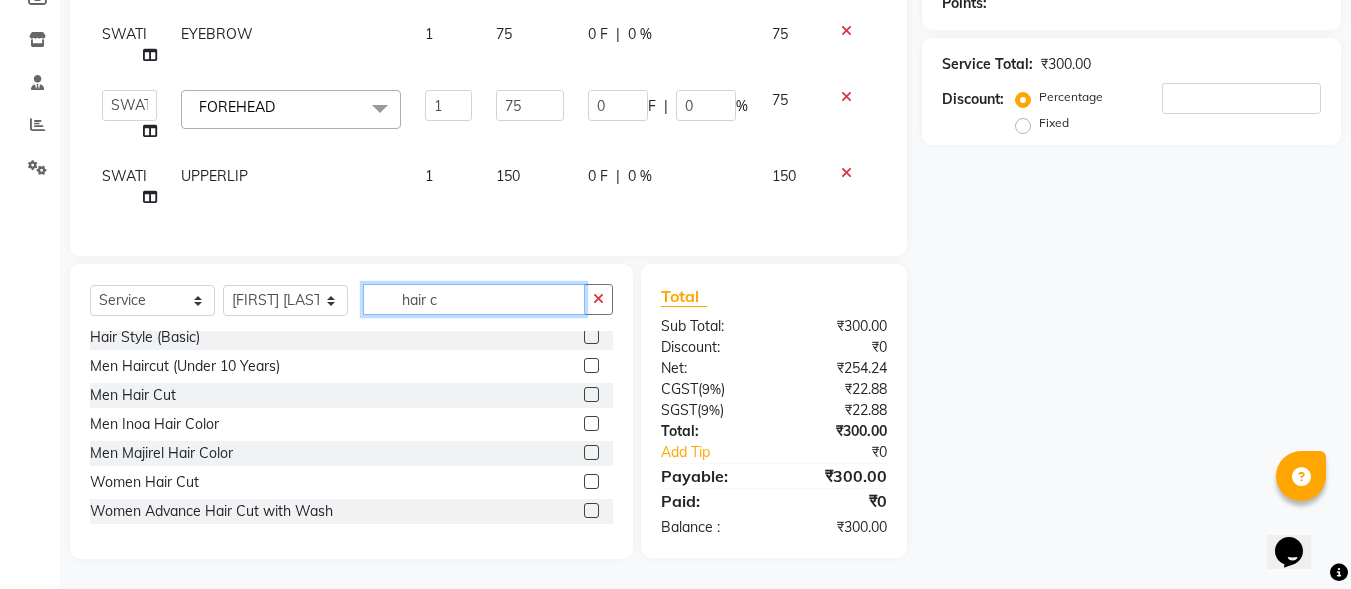 scroll, scrollTop: 100, scrollLeft: 0, axis: vertical 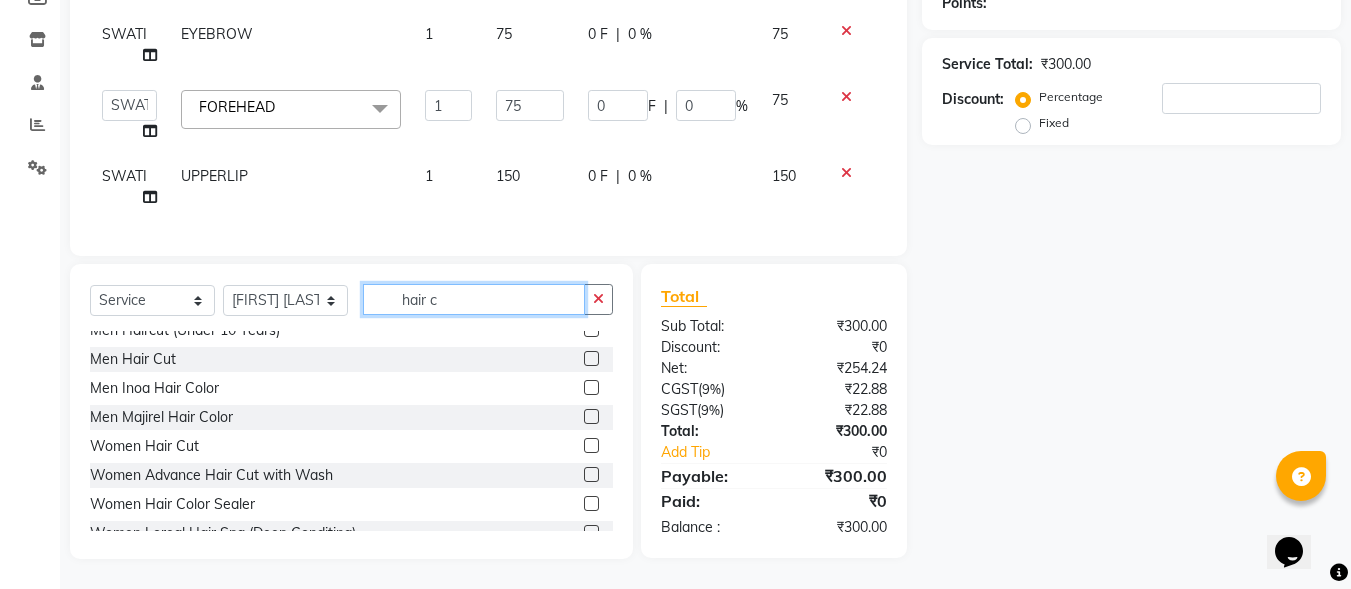 type on "hair c" 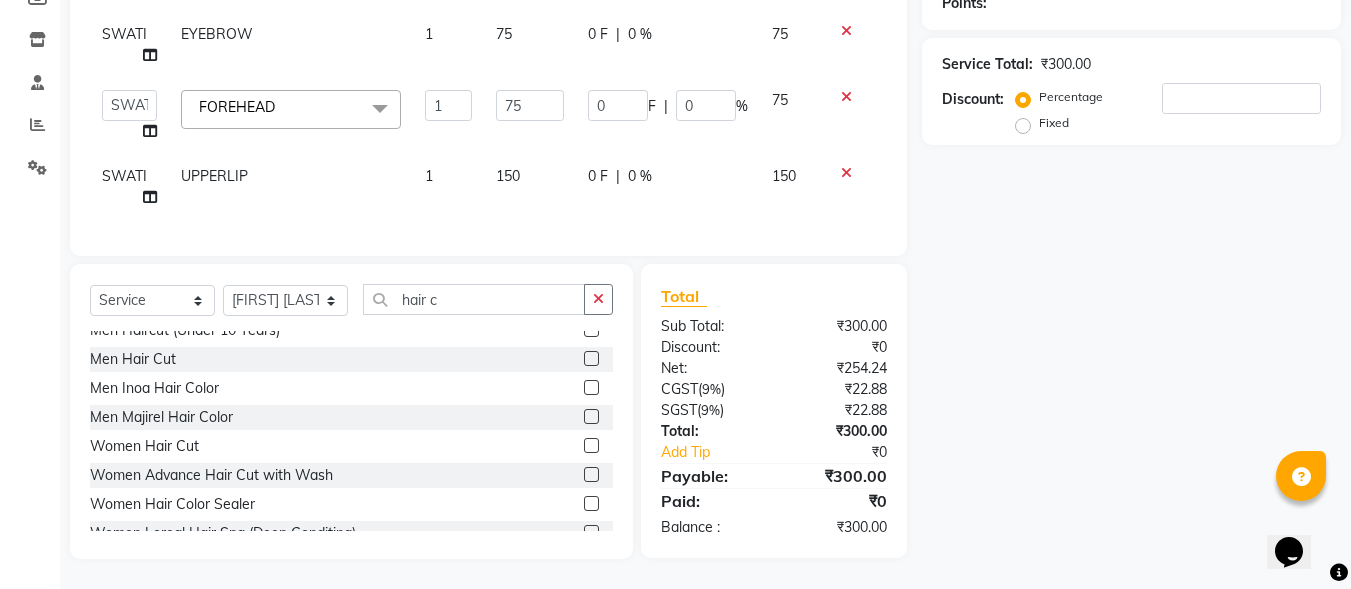 click 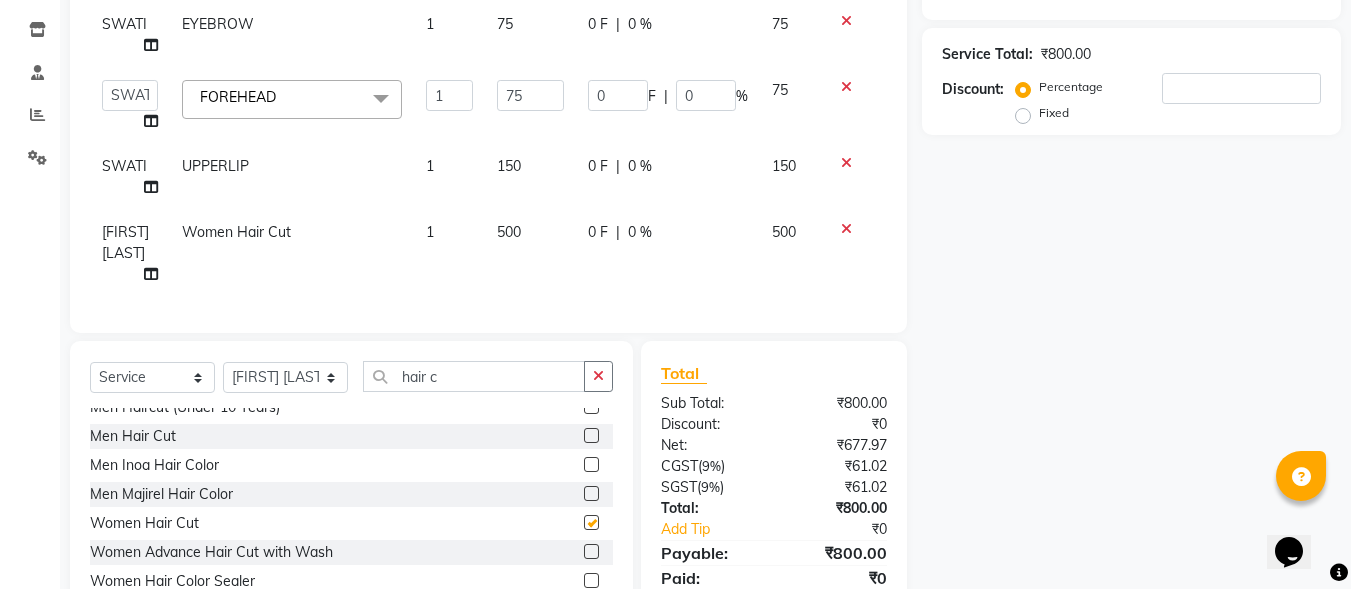 checkbox on "false" 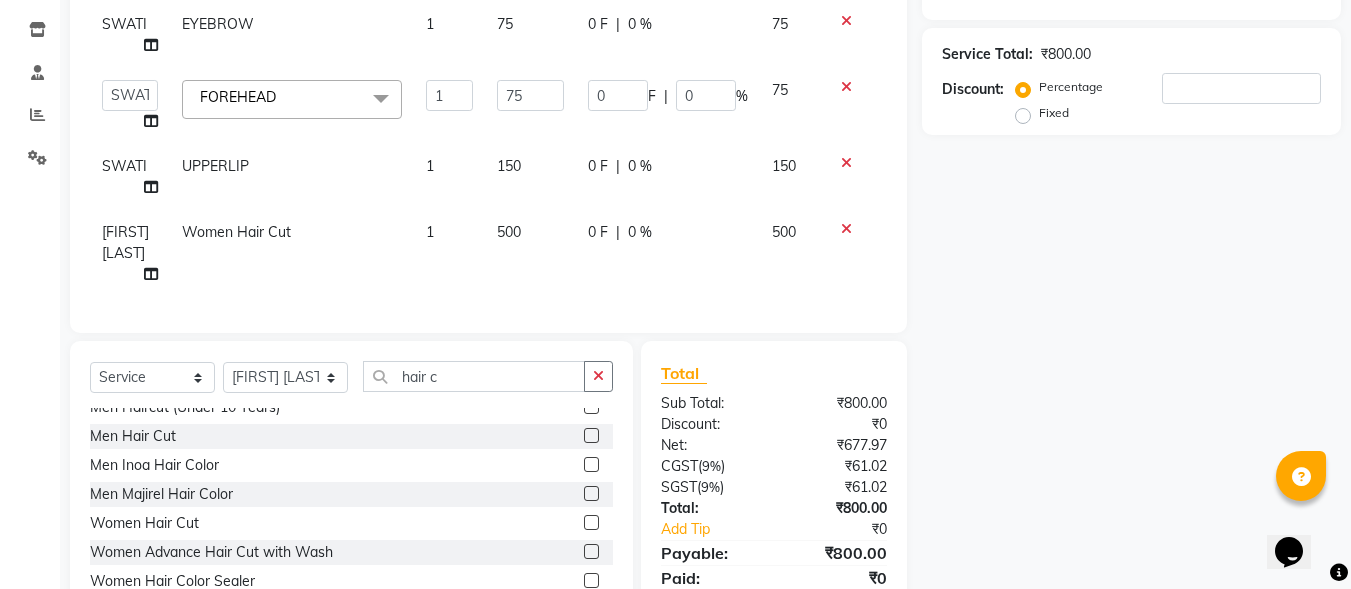 click 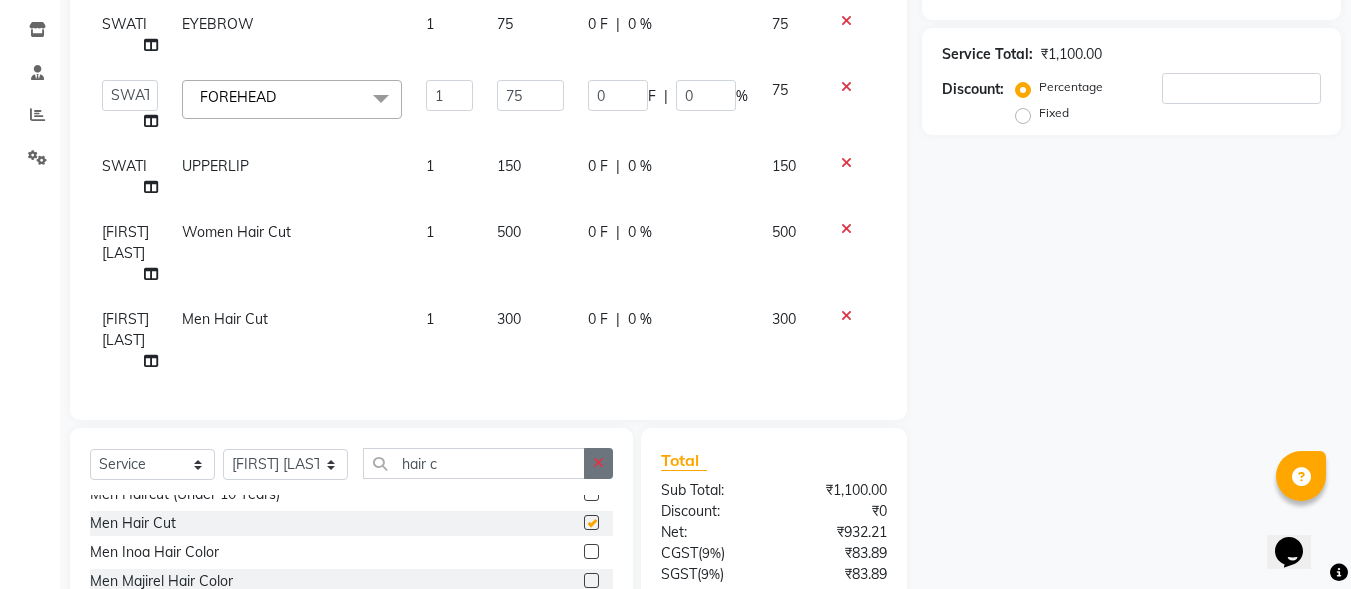 checkbox on "false" 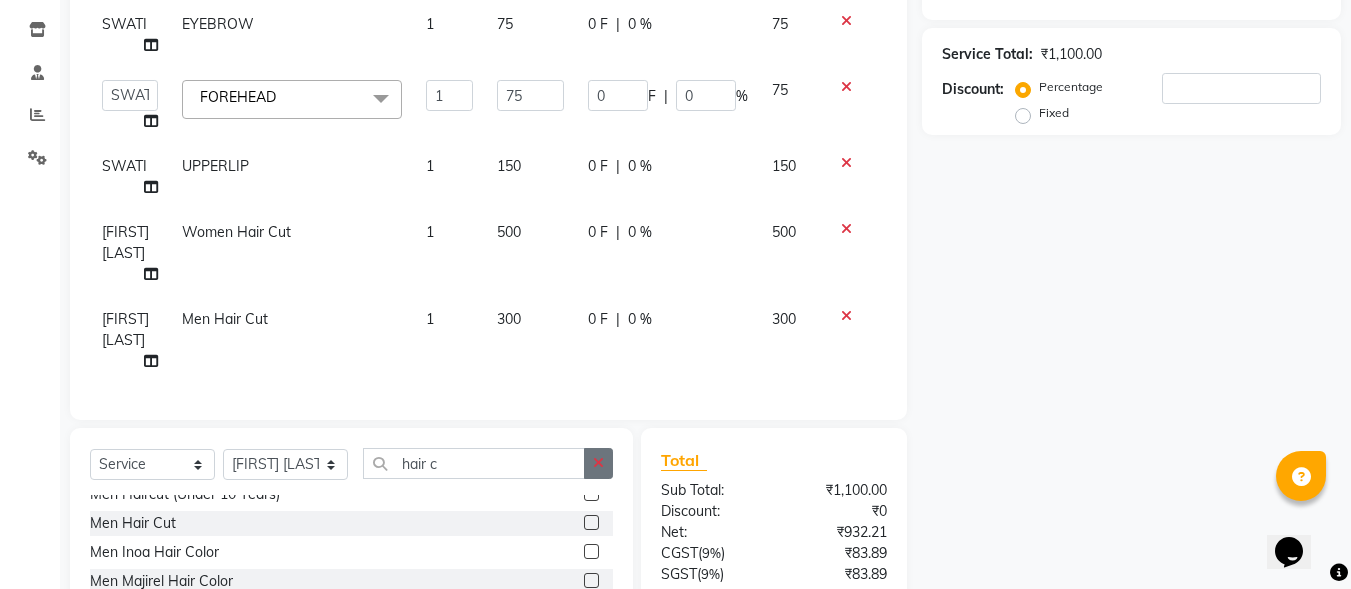 click 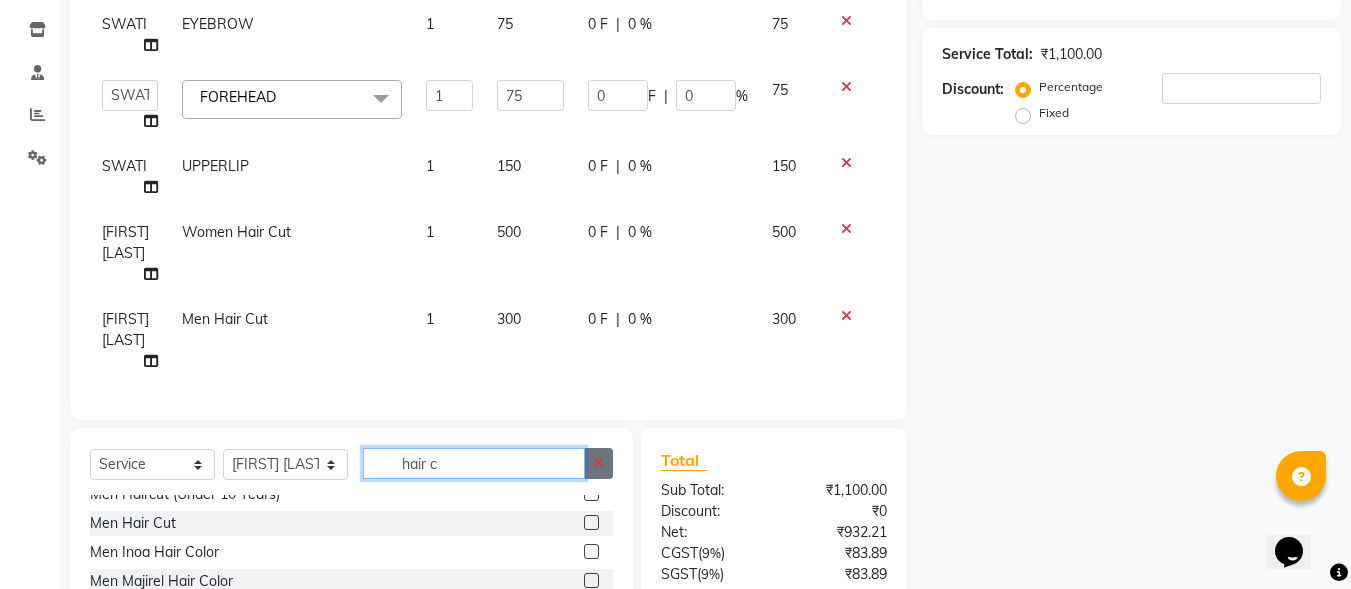 type 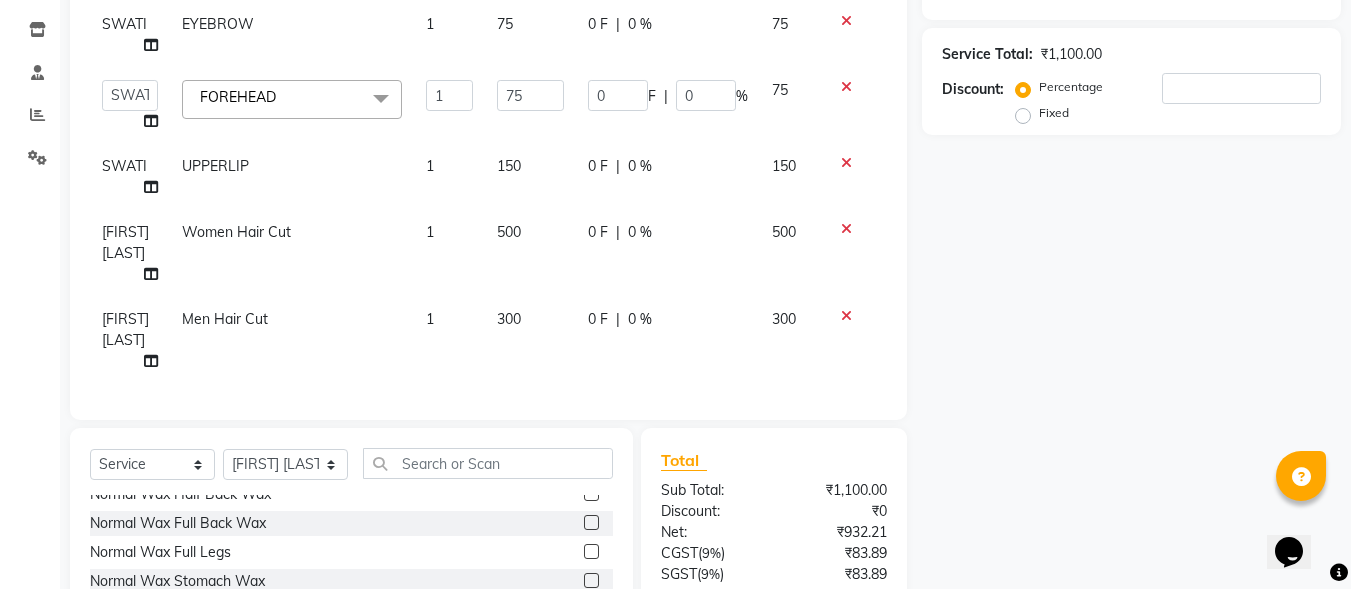 click on "500" 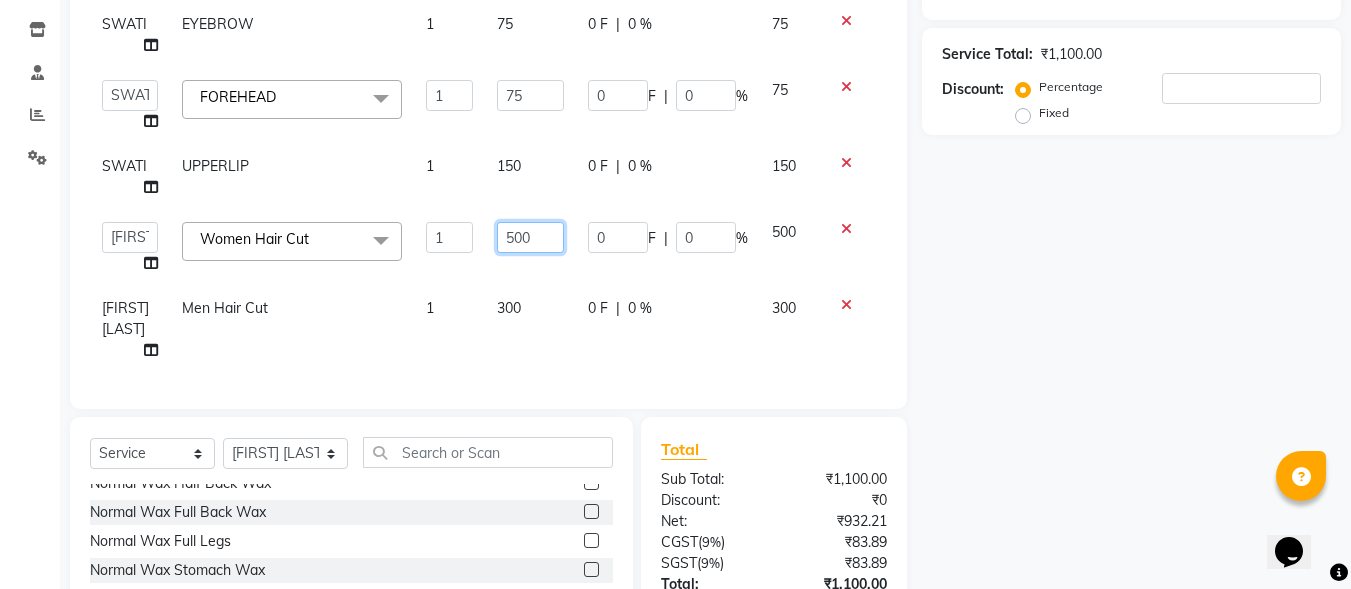 drag, startPoint x: 560, startPoint y: 194, endPoint x: 505, endPoint y: 194, distance: 55 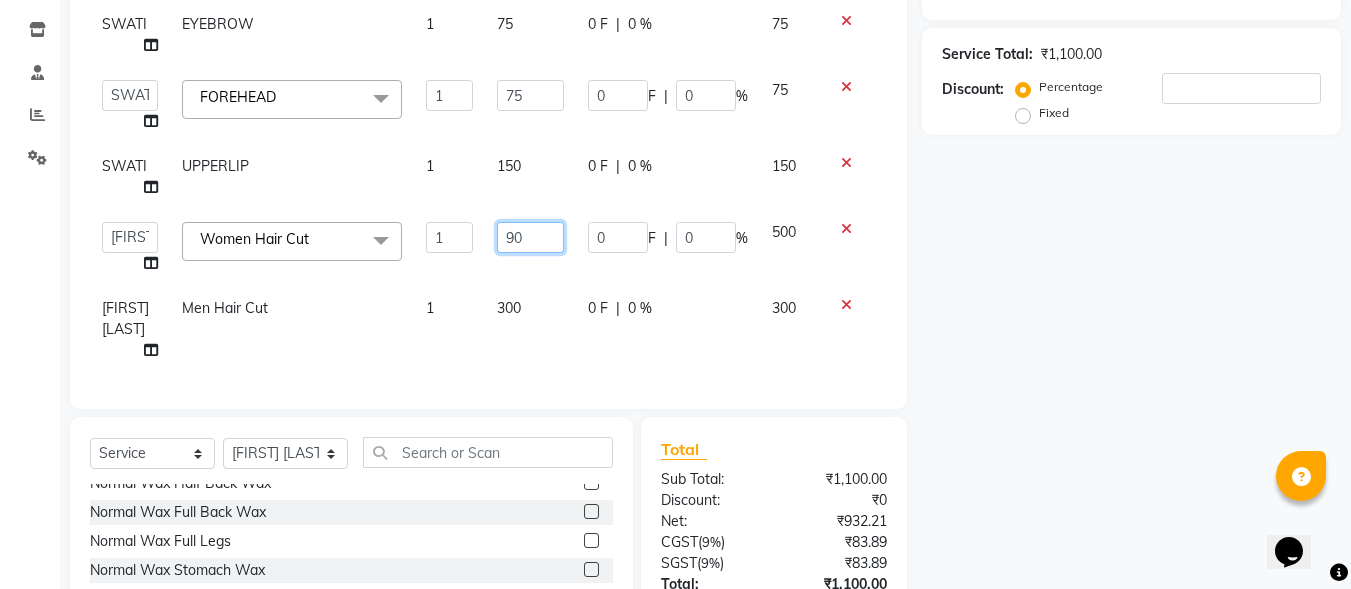 type on "900" 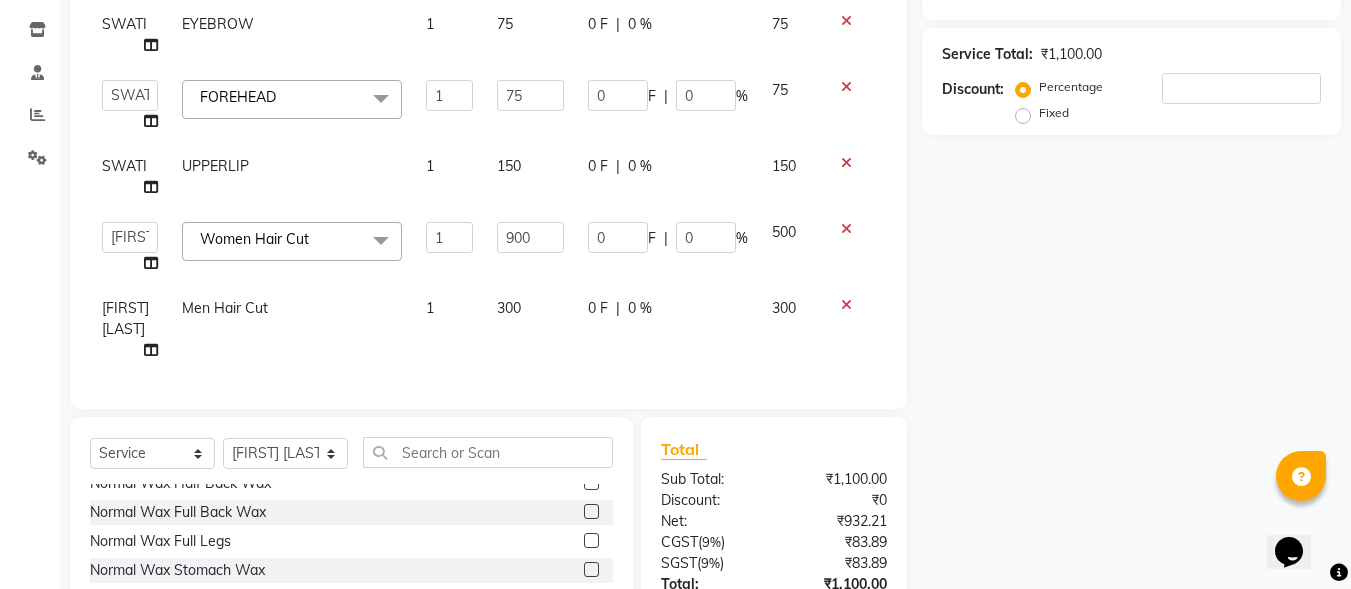 drag, startPoint x: 518, startPoint y: 211, endPoint x: 518, endPoint y: 223, distance: 12 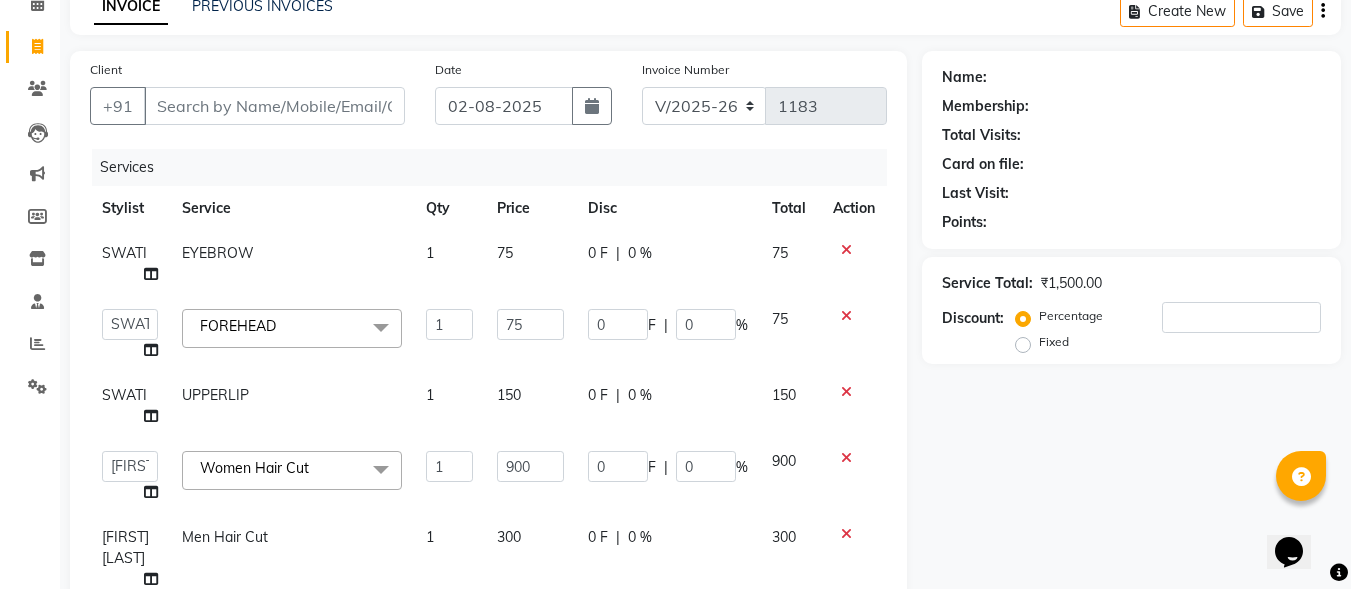 scroll, scrollTop: 0, scrollLeft: 0, axis: both 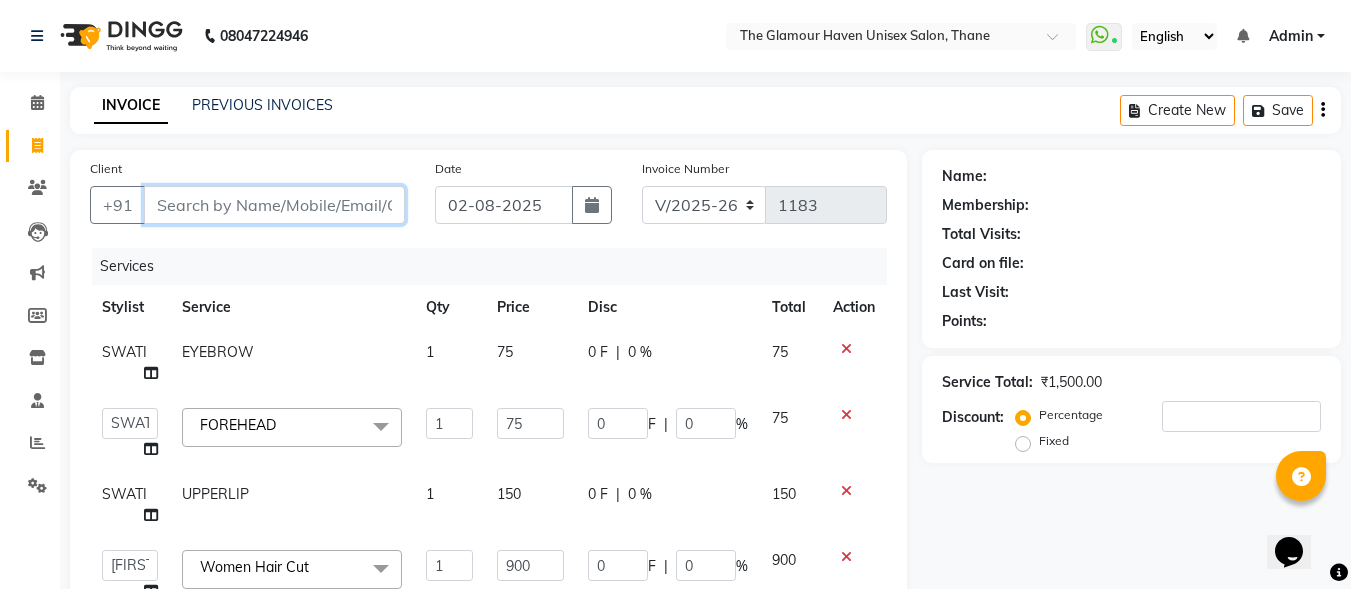 click on "Client" at bounding box center (274, 205) 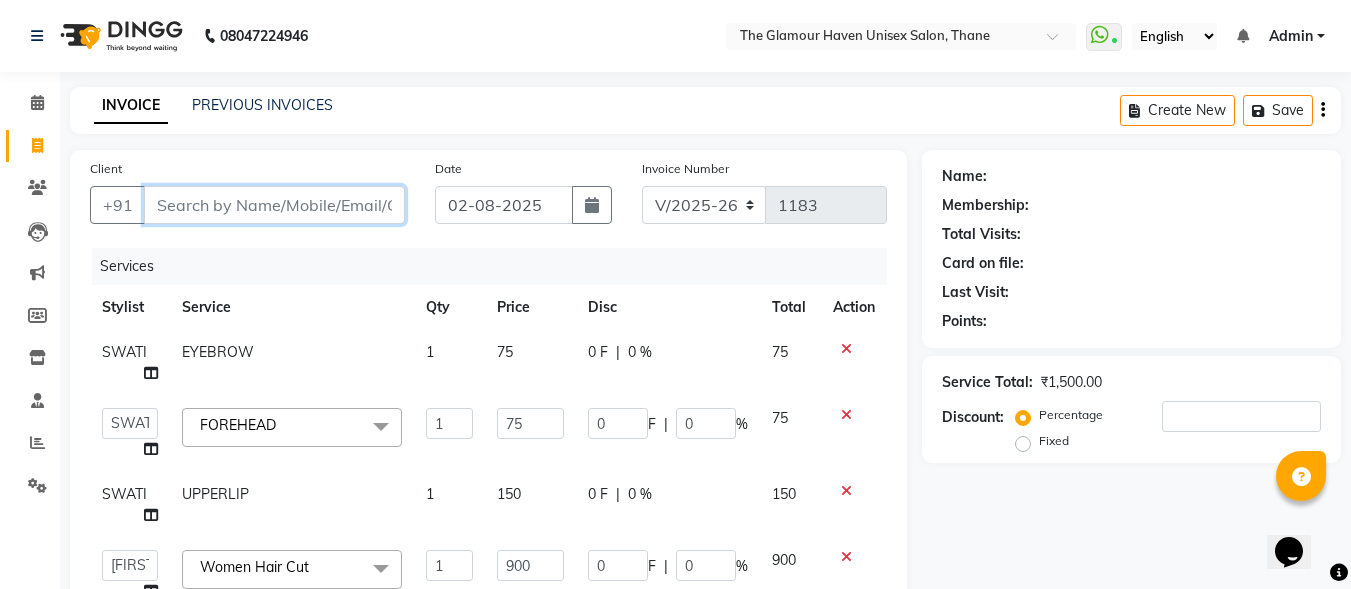 type on "7" 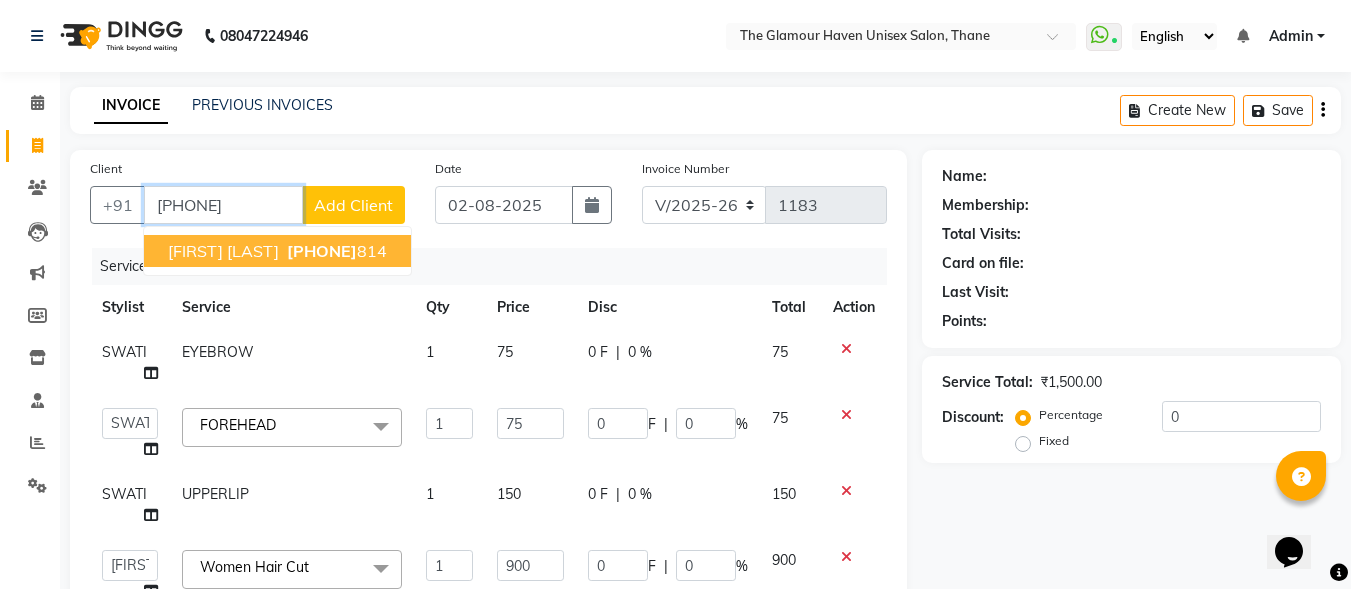 click on "[FIRST] [LAST] [PHONE]" at bounding box center (277, 251) 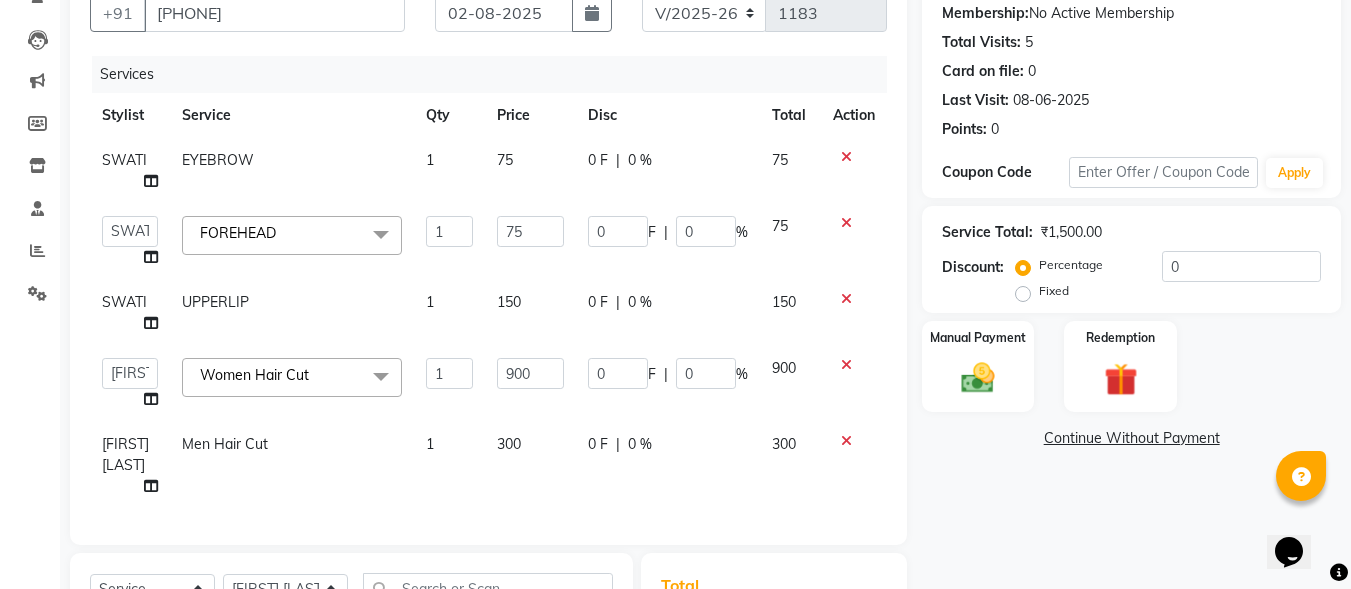 scroll, scrollTop: 200, scrollLeft: 0, axis: vertical 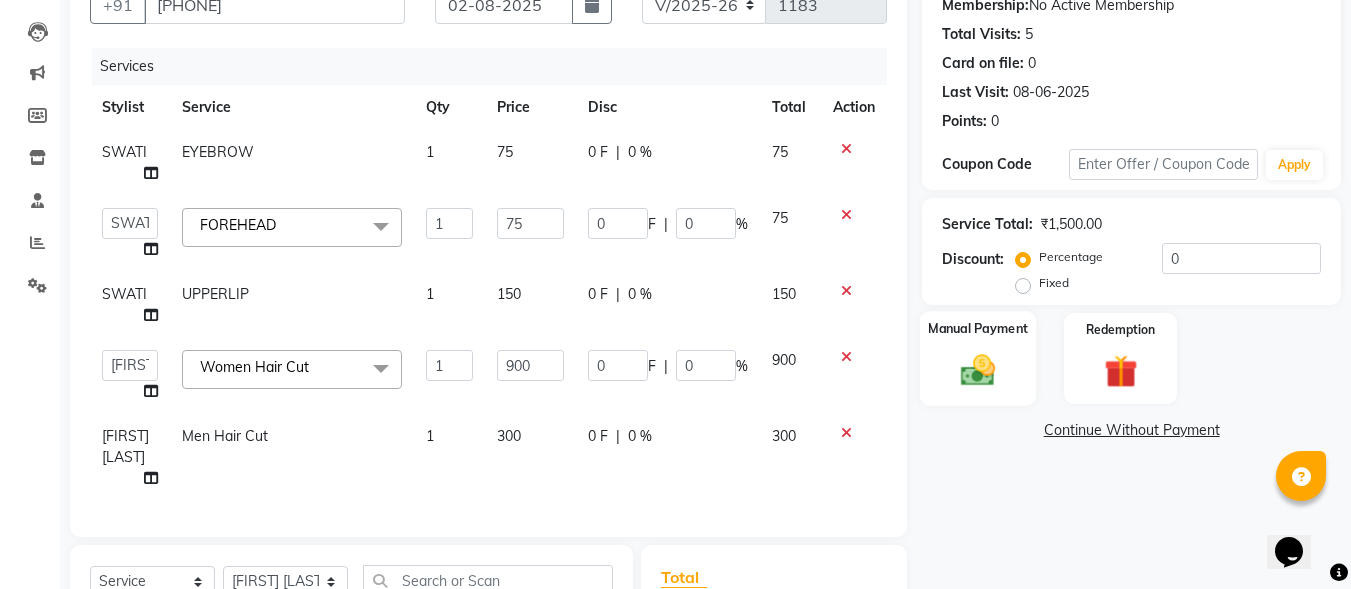 click 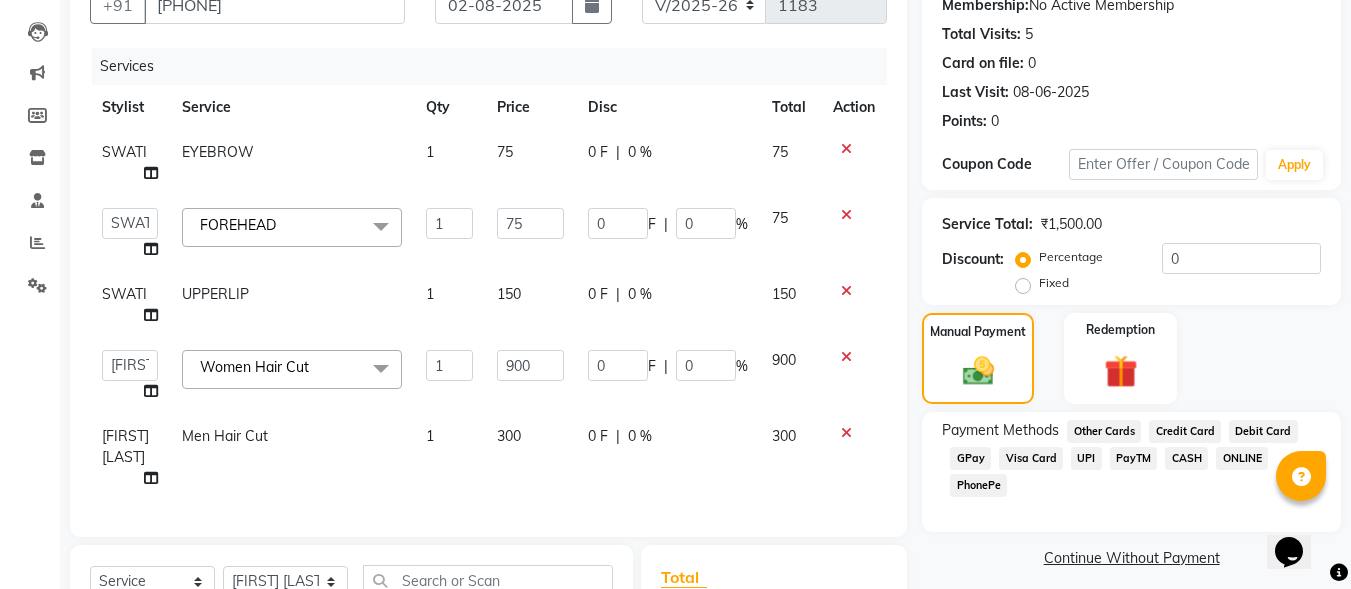click on "Visa Card" 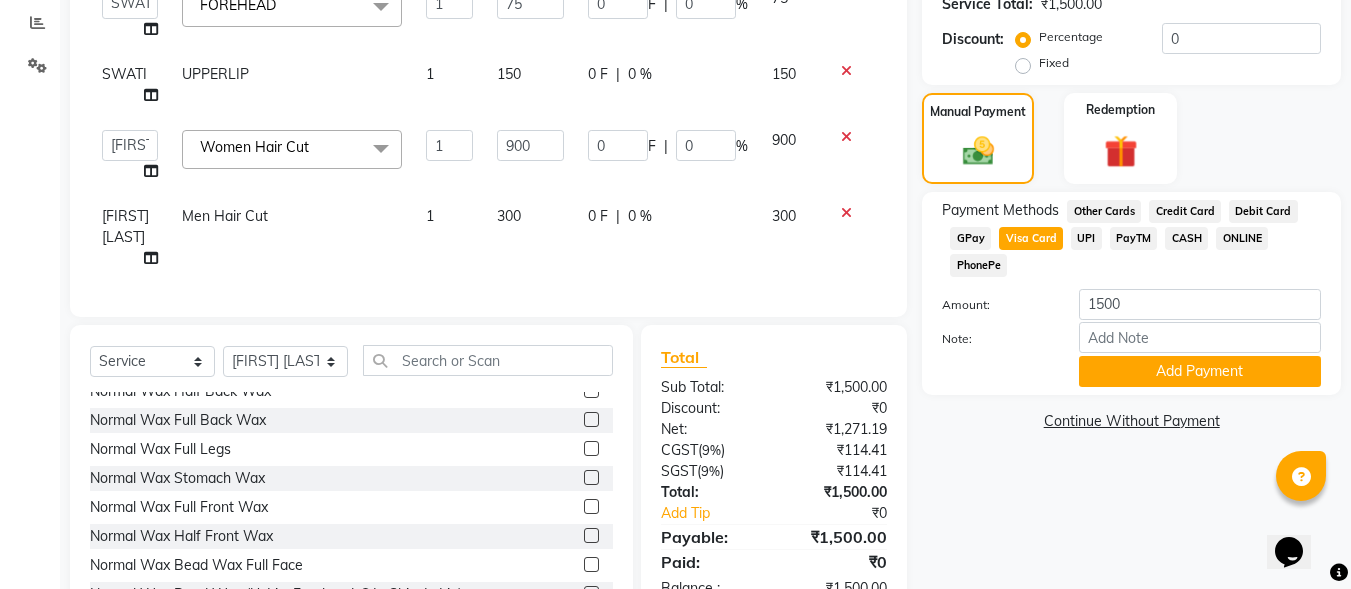 scroll, scrollTop: 454, scrollLeft: 0, axis: vertical 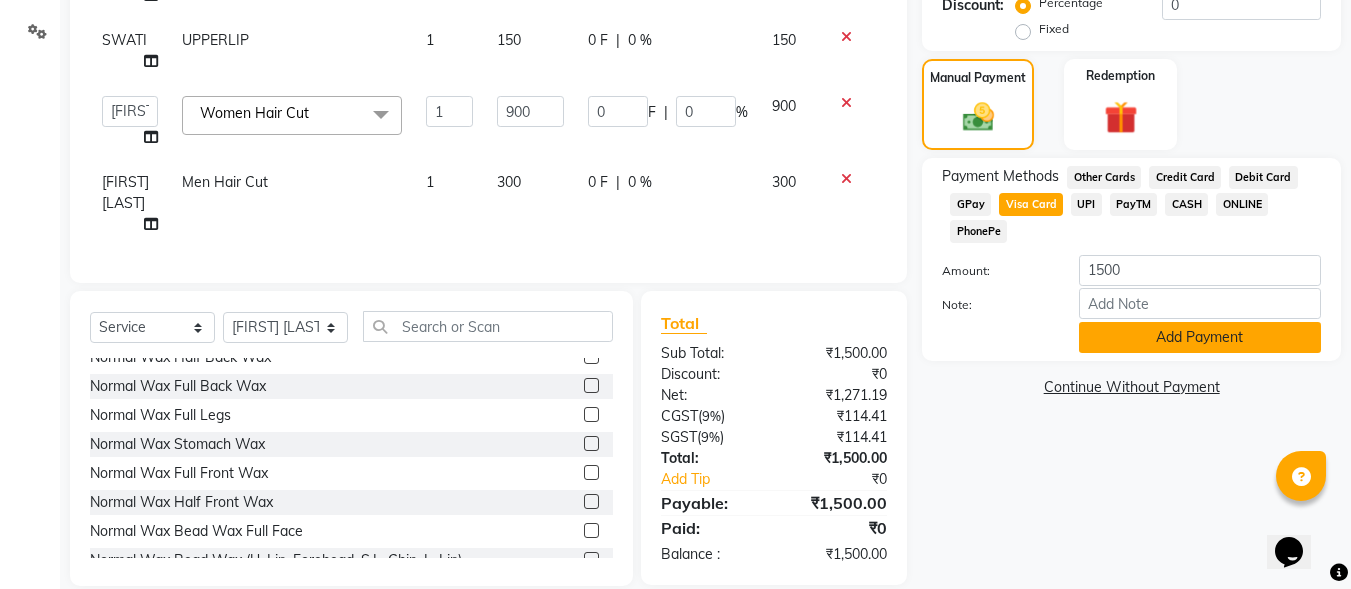 click on "Add Payment" 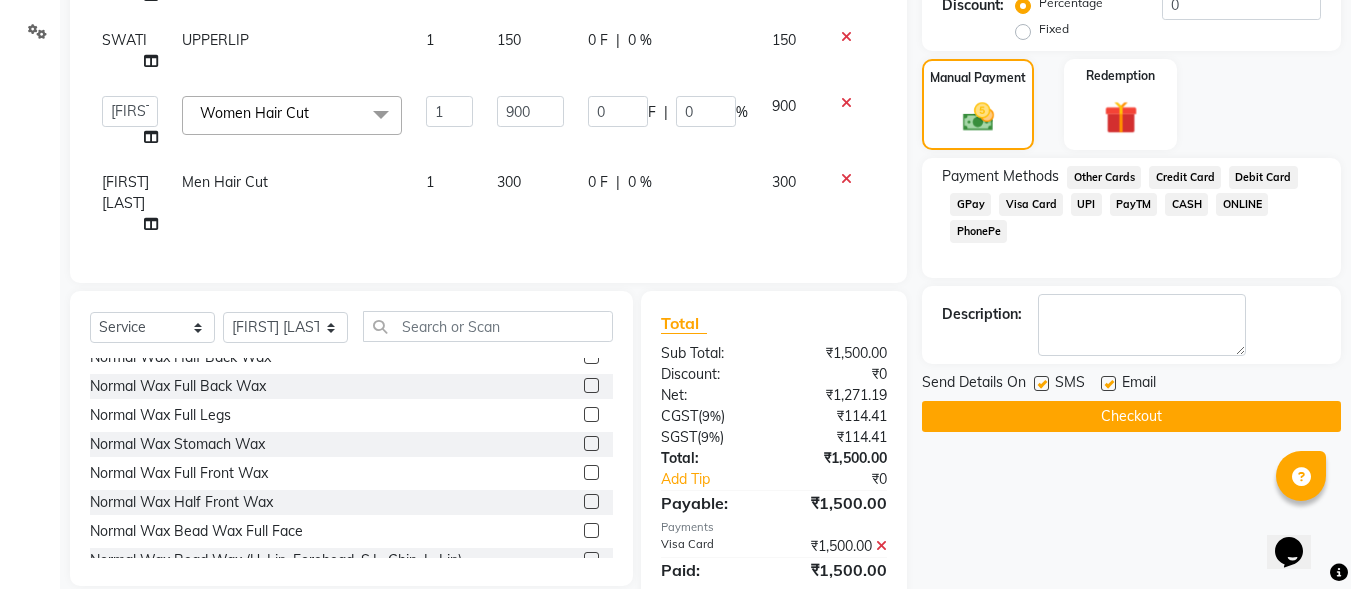 click 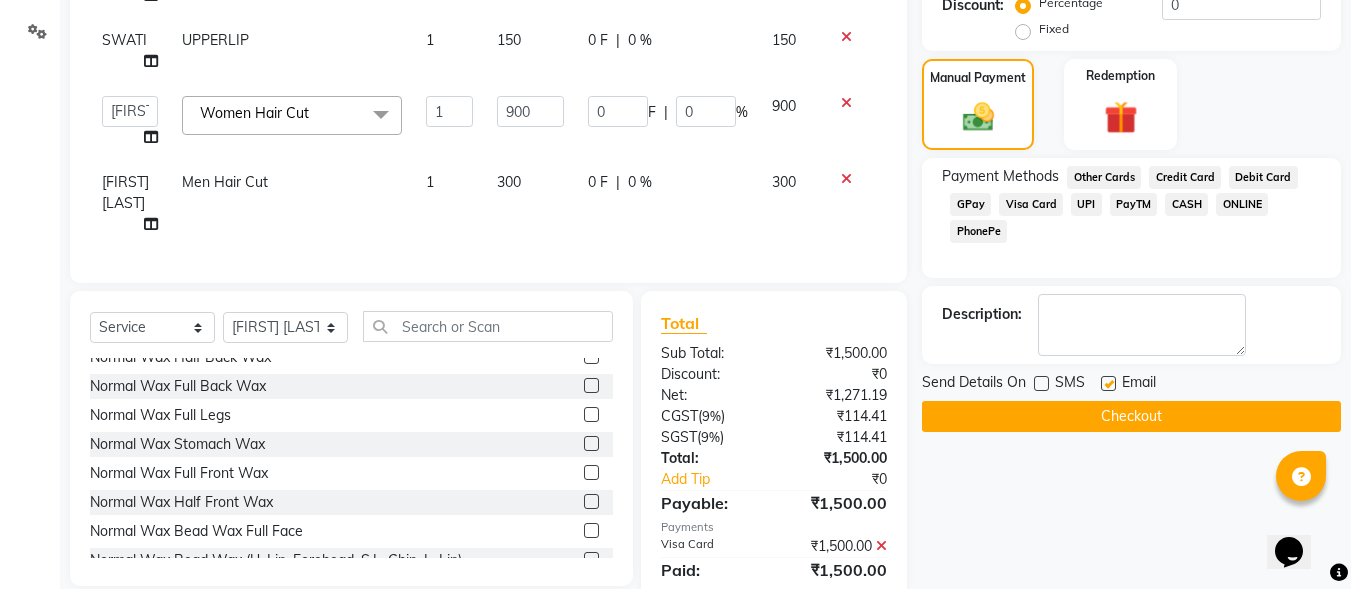 click on "Checkout" 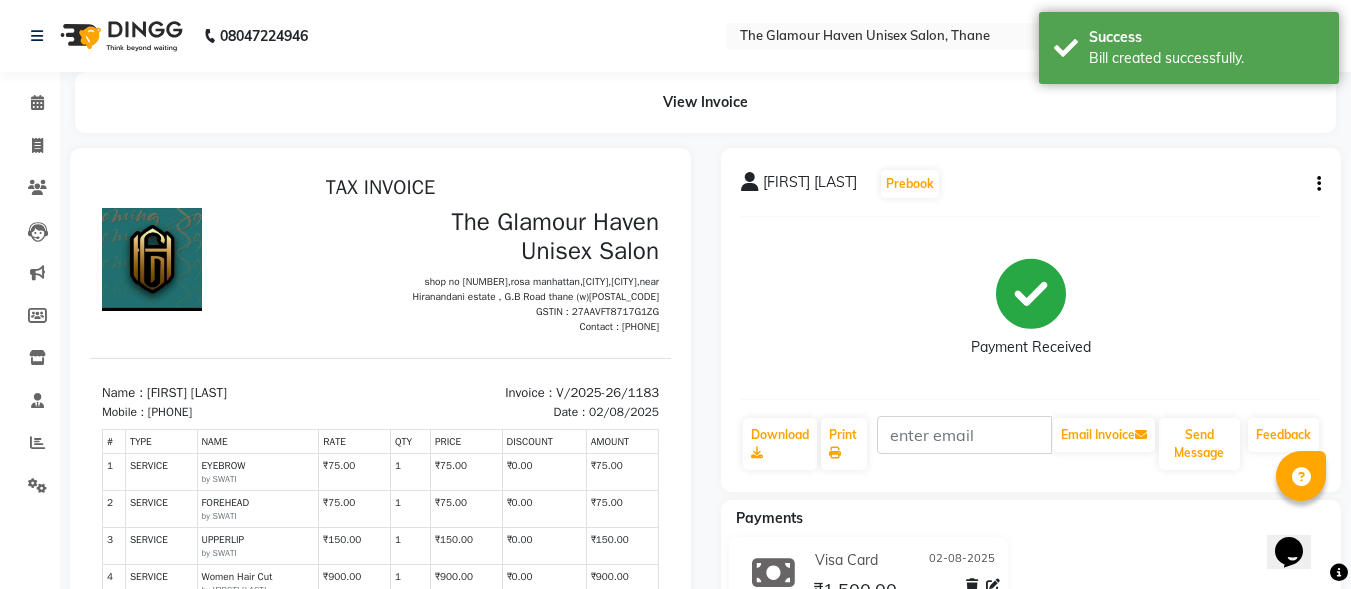scroll, scrollTop: 0, scrollLeft: 0, axis: both 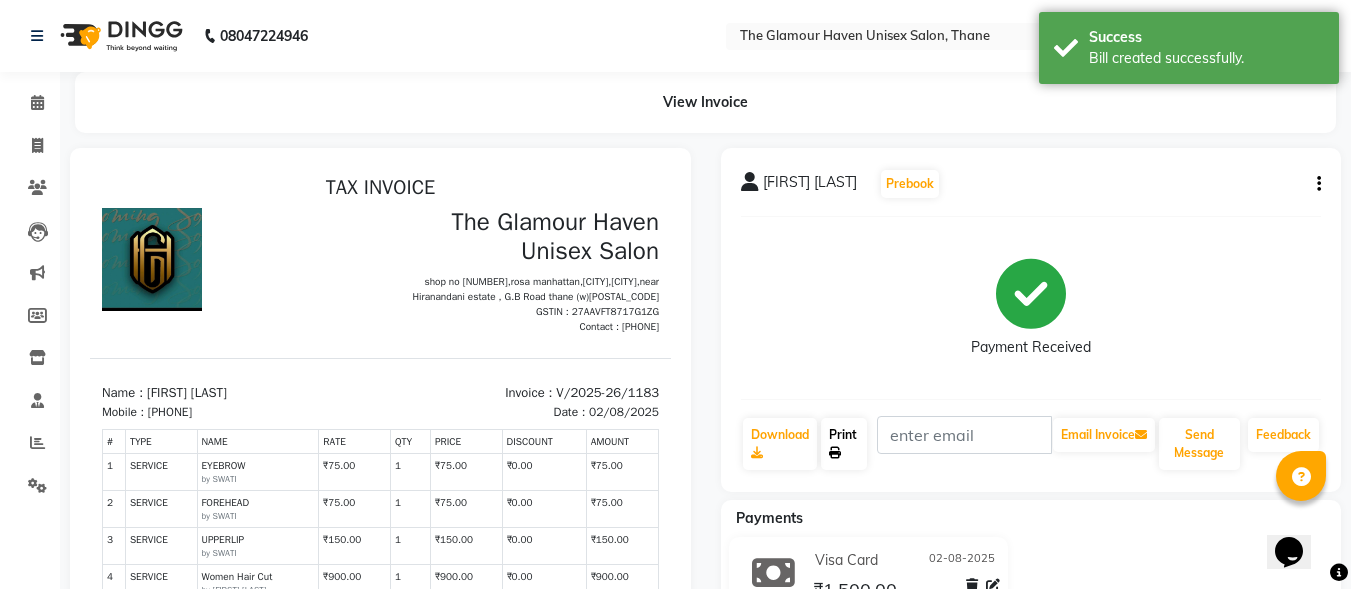 click on "Print" 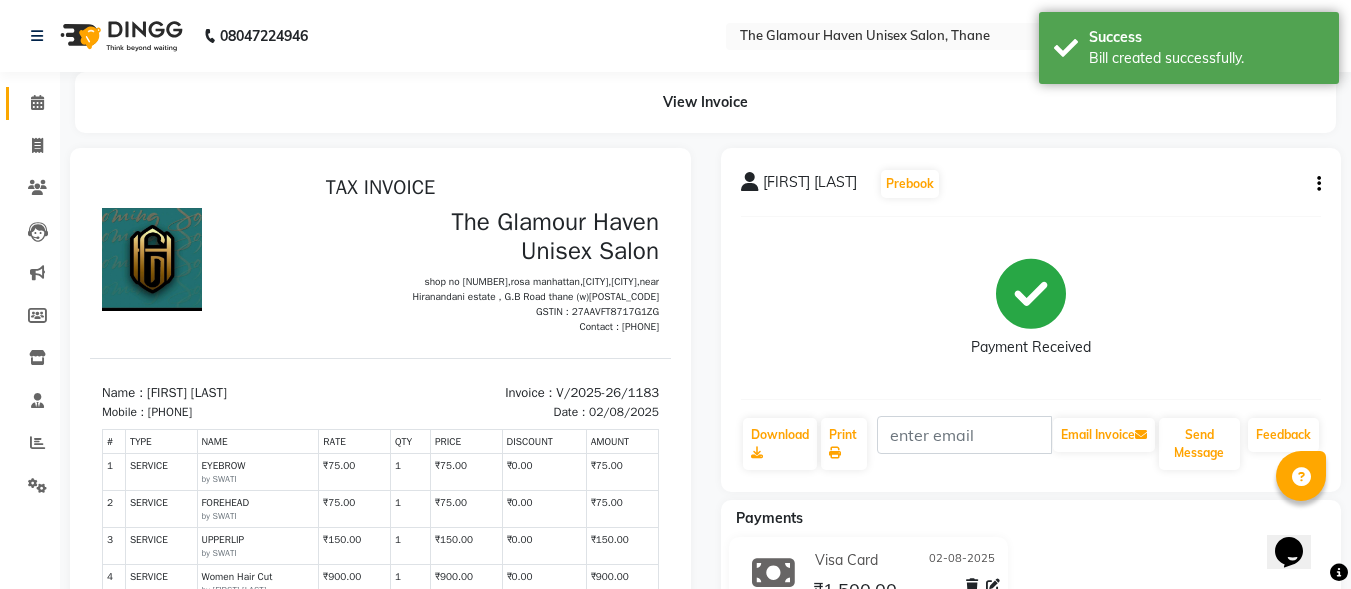 click on "Calendar" 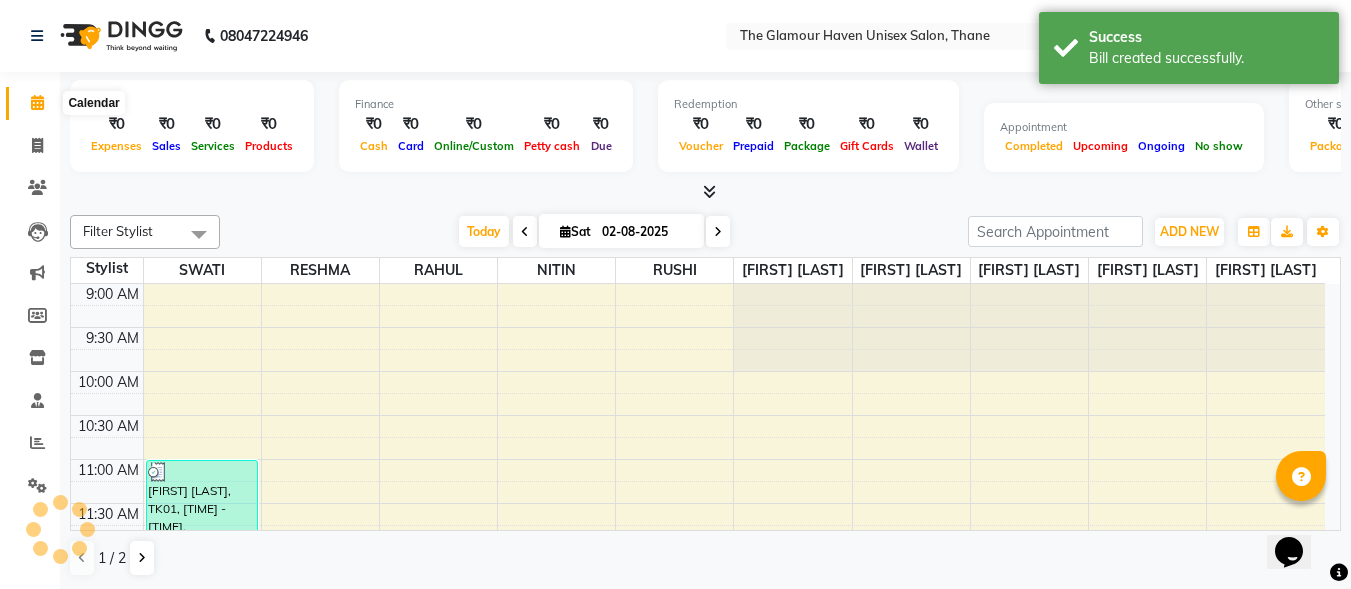 scroll, scrollTop: 0, scrollLeft: 0, axis: both 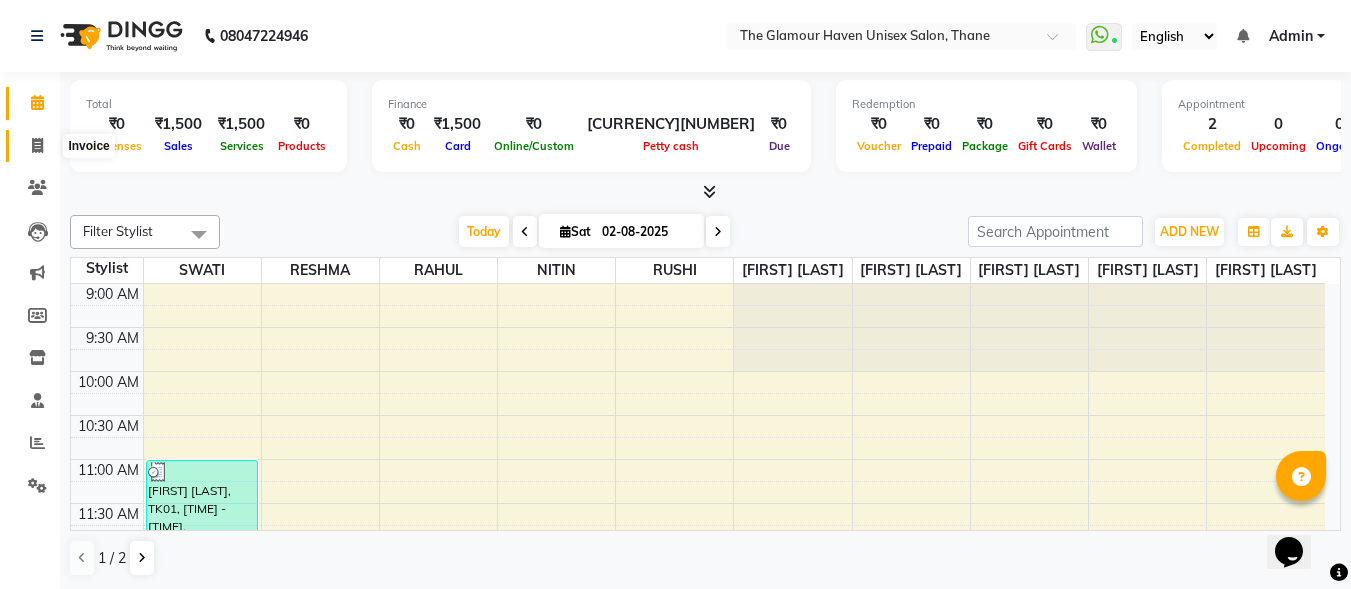 click 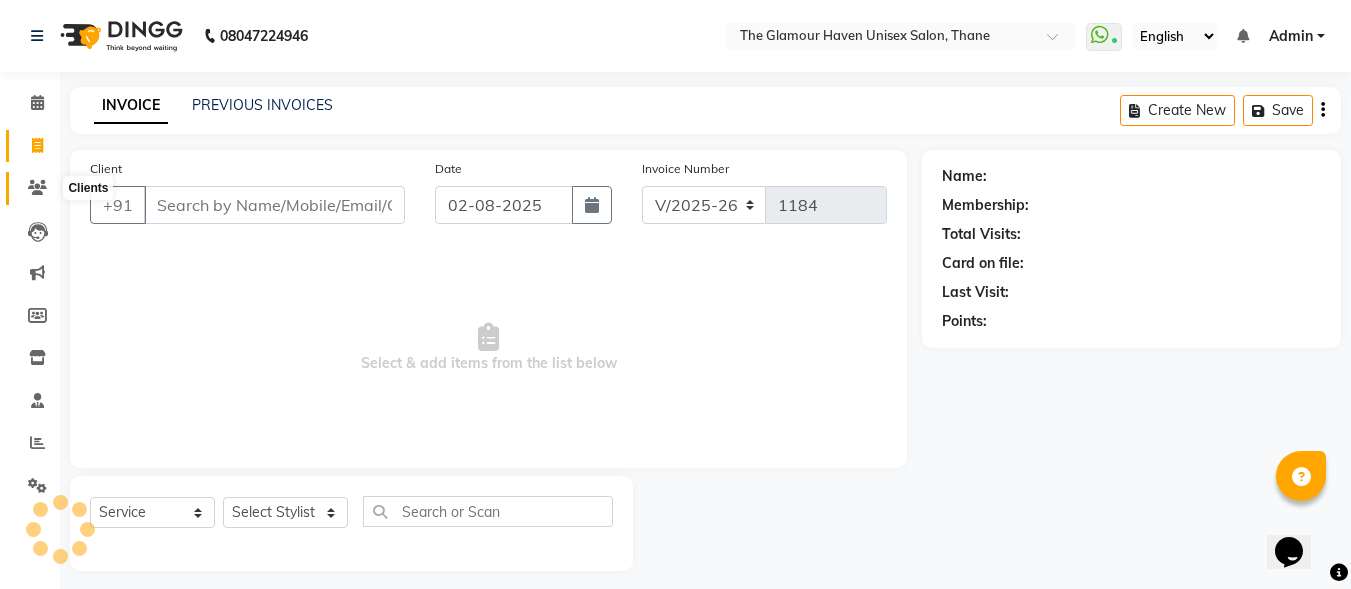 click 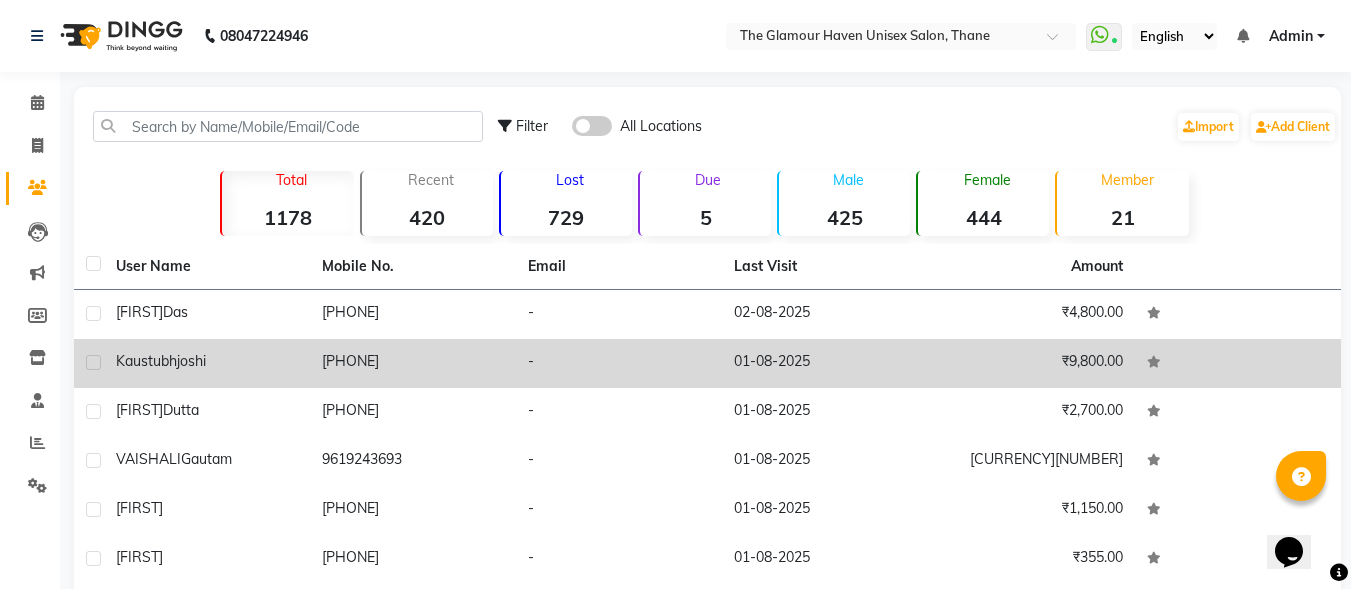scroll, scrollTop: 100, scrollLeft: 0, axis: vertical 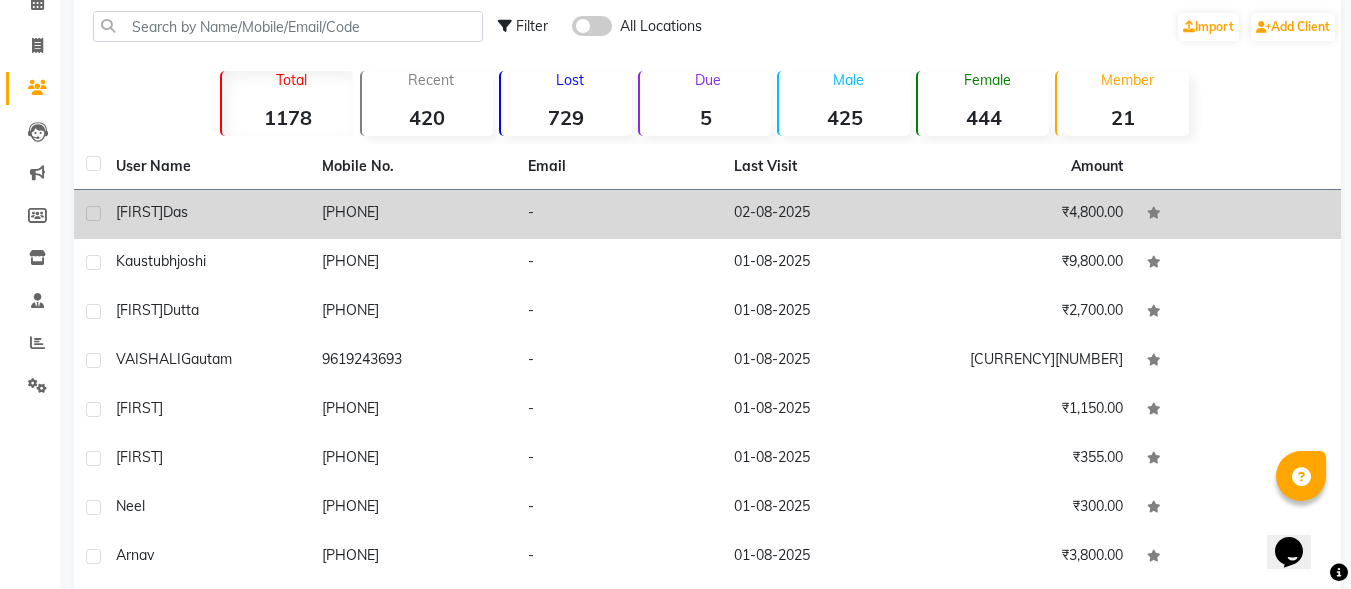 click on "[PHONE]" 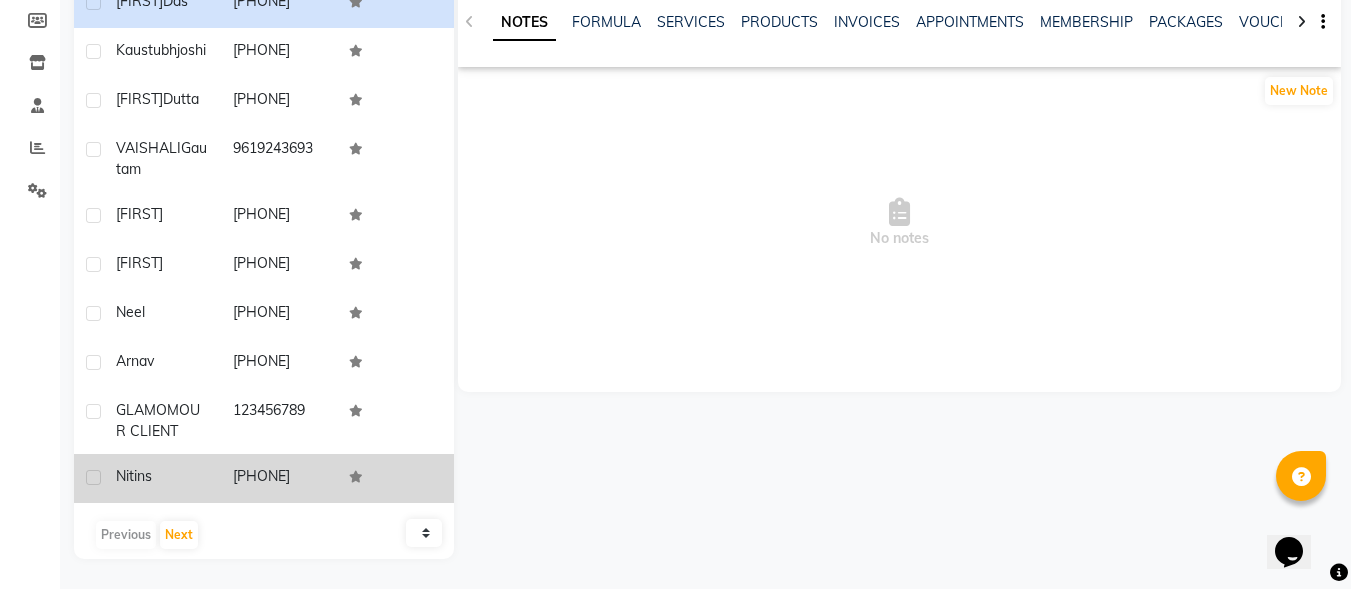 scroll, scrollTop: 312, scrollLeft: 0, axis: vertical 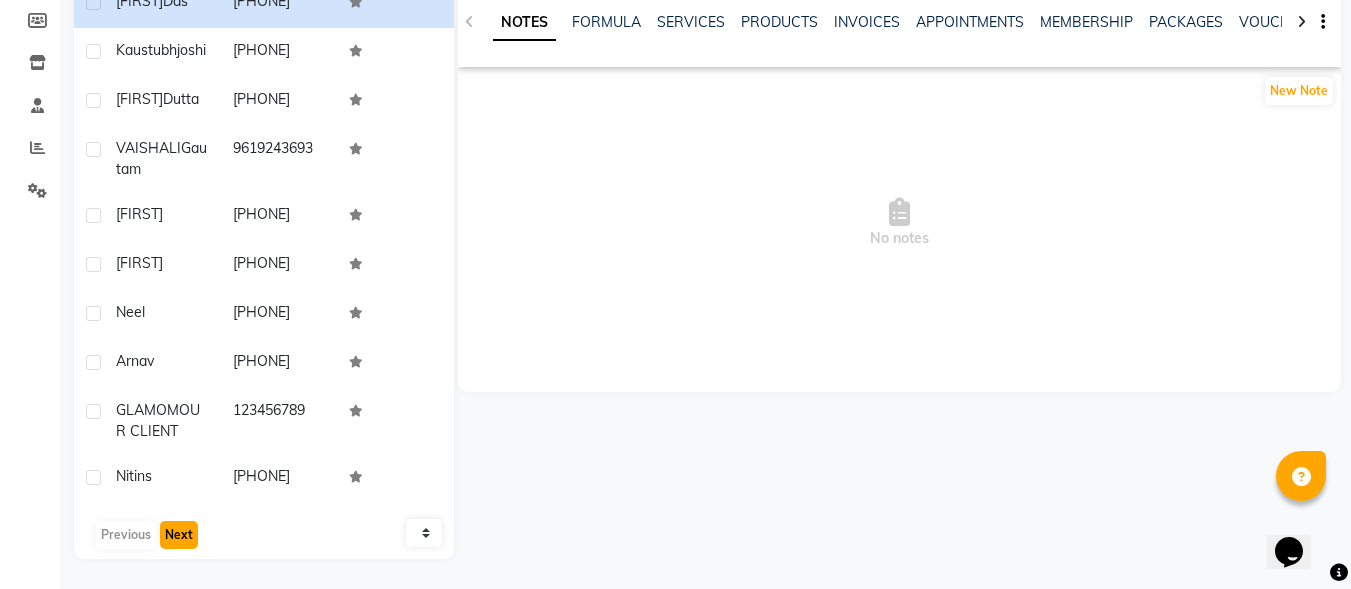 click on "Next" 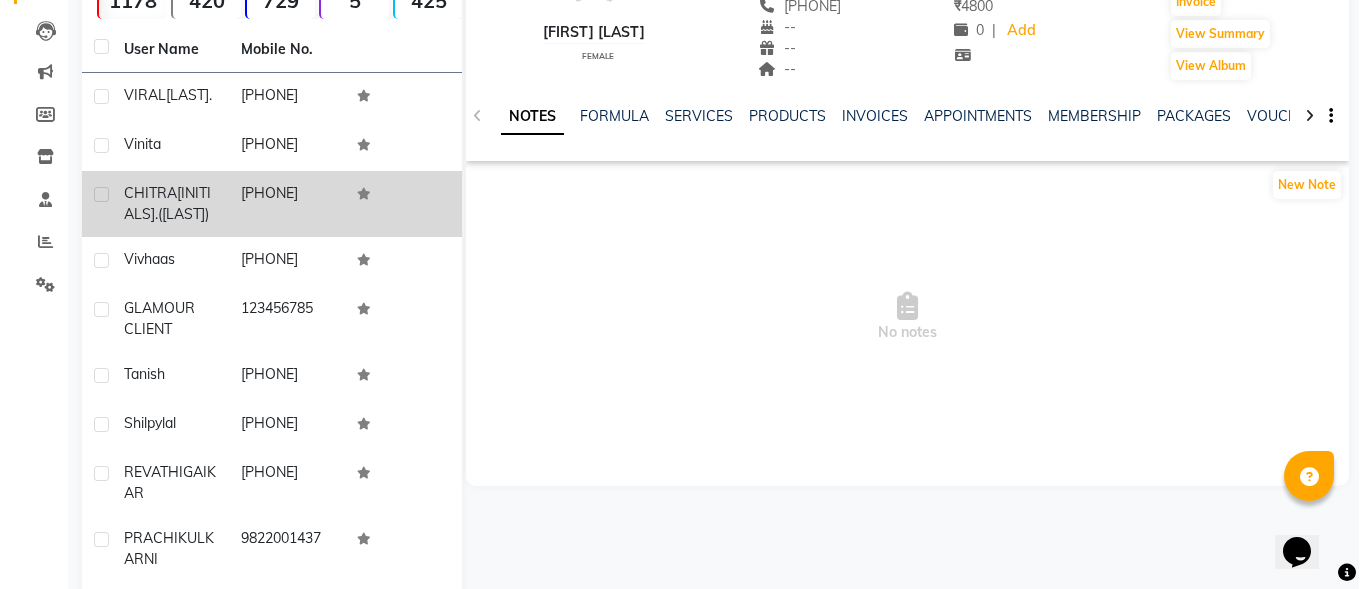 scroll, scrollTop: 112, scrollLeft: 0, axis: vertical 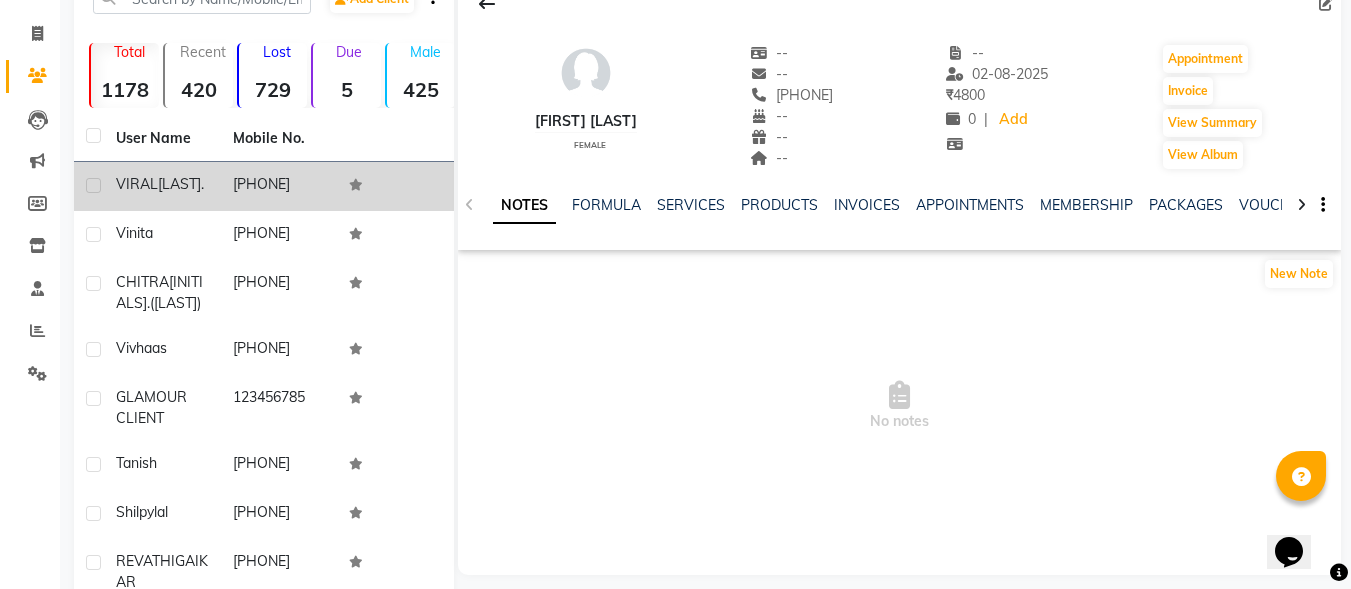 click on "[FIRST]  [LAST]." 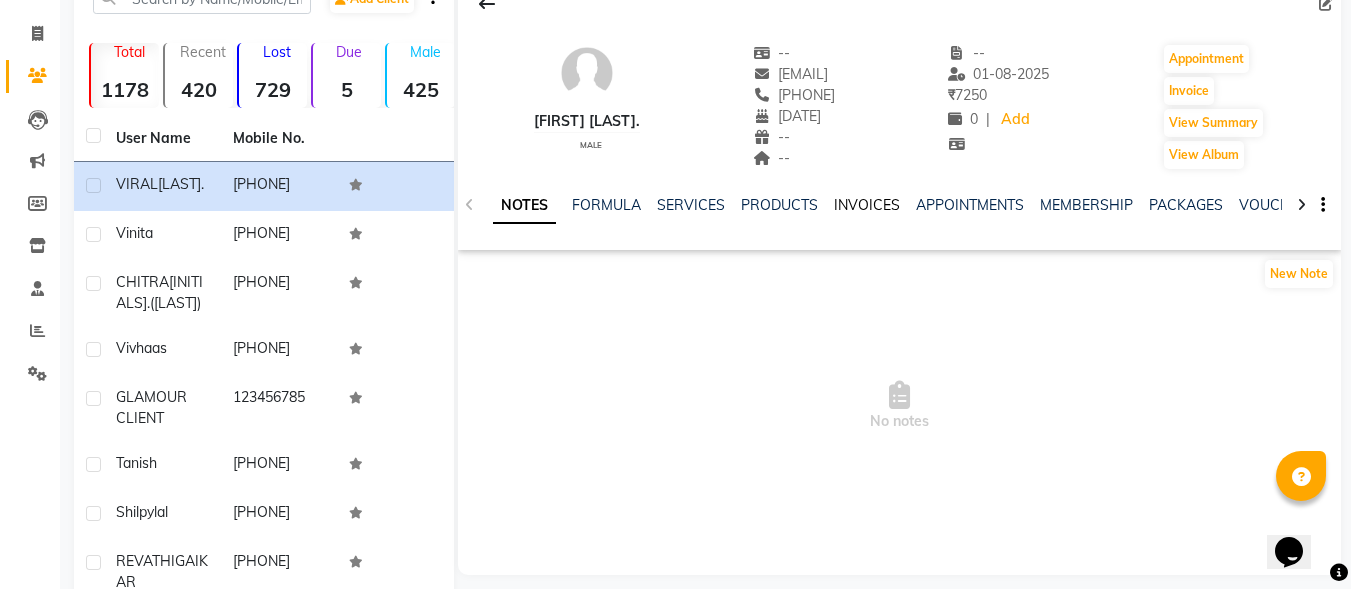 click on "INVOICES" 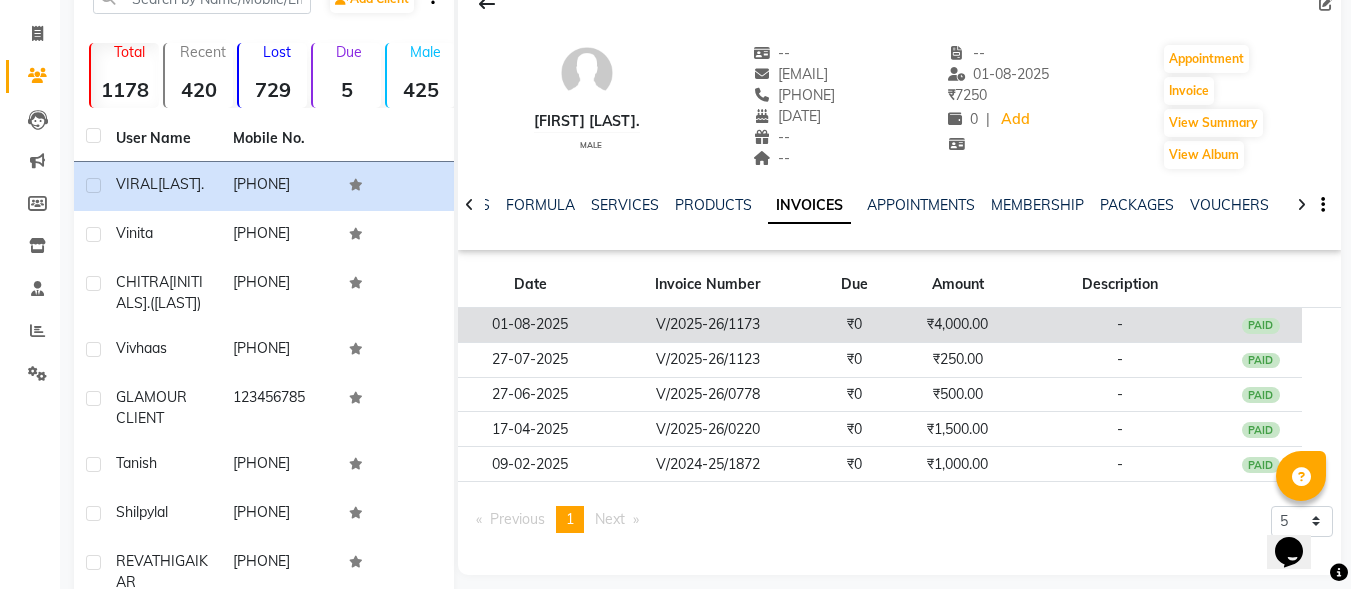 click on "V/2025-26/1173" 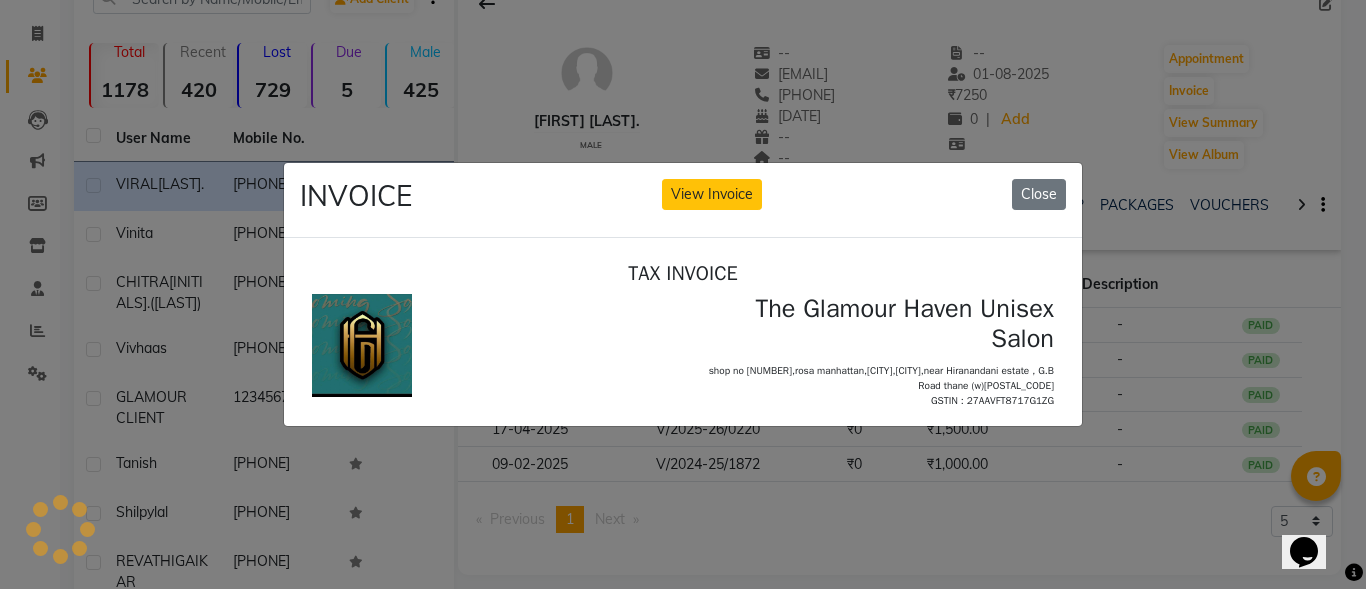scroll, scrollTop: 0, scrollLeft: 0, axis: both 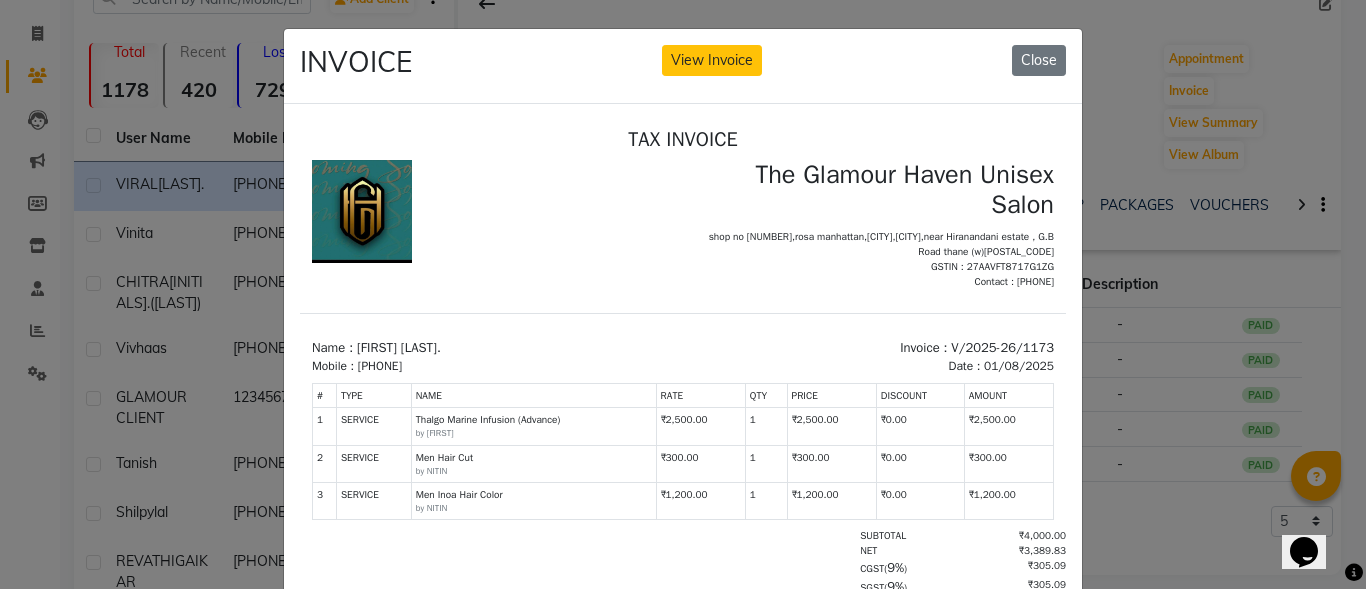 click on "INVOICE View Invoice Close" 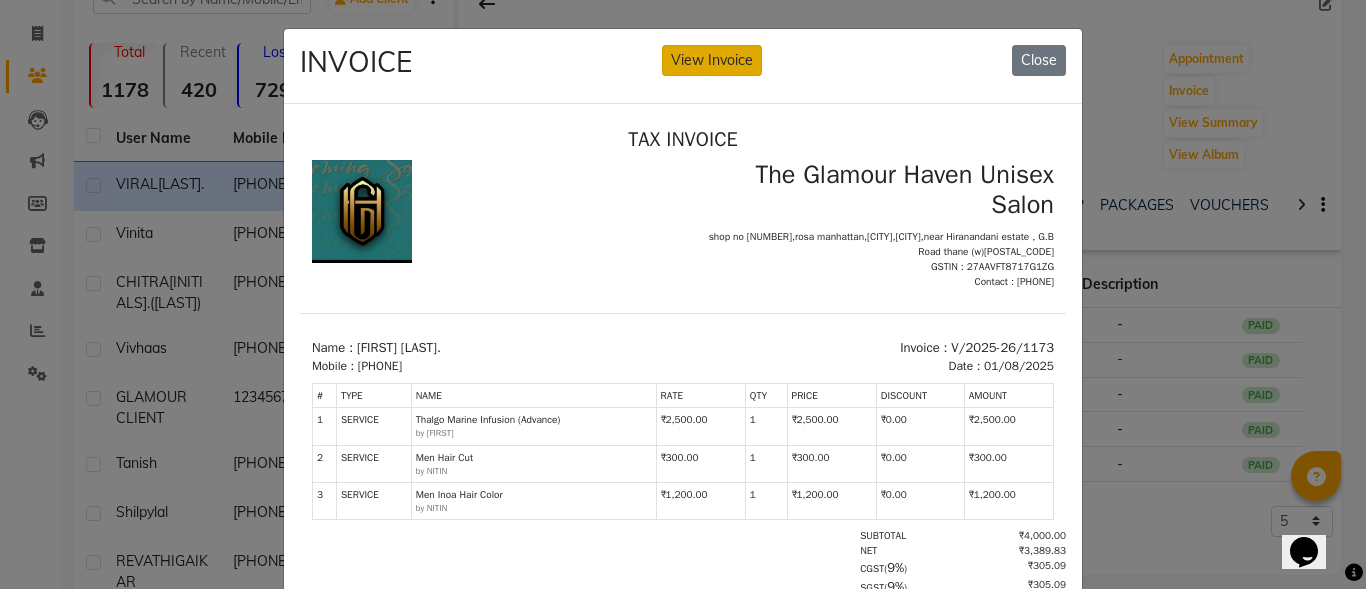 click on "View Invoice" 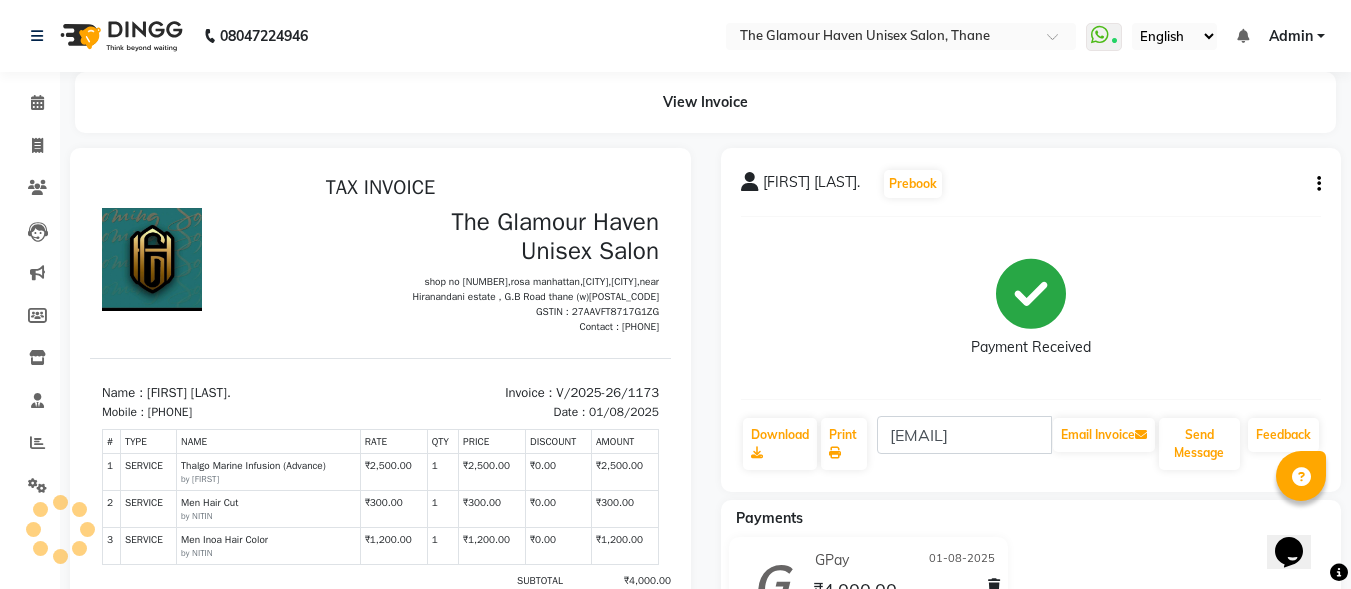 scroll, scrollTop: 0, scrollLeft: 0, axis: both 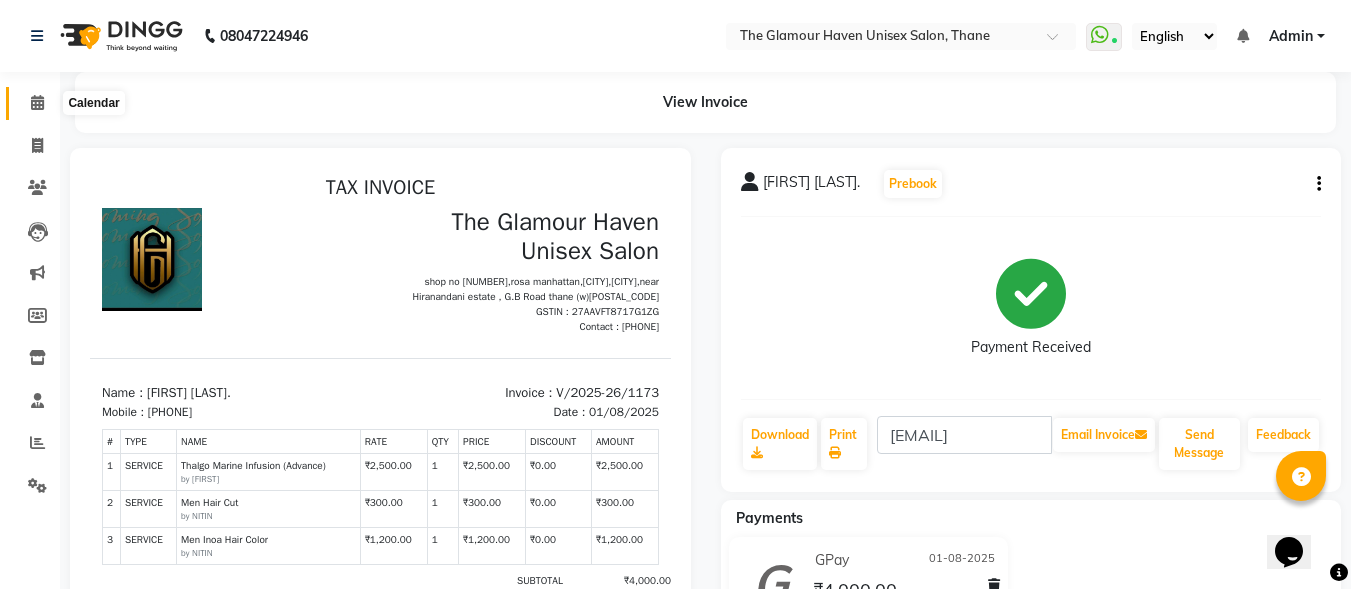 click 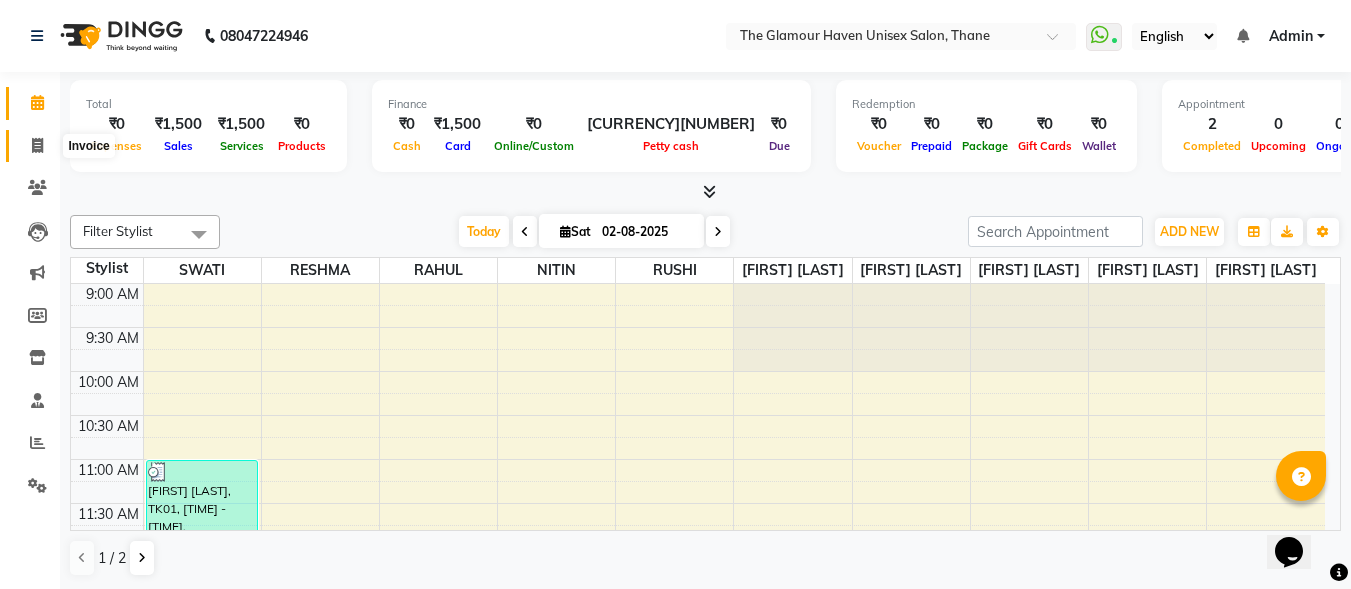 click 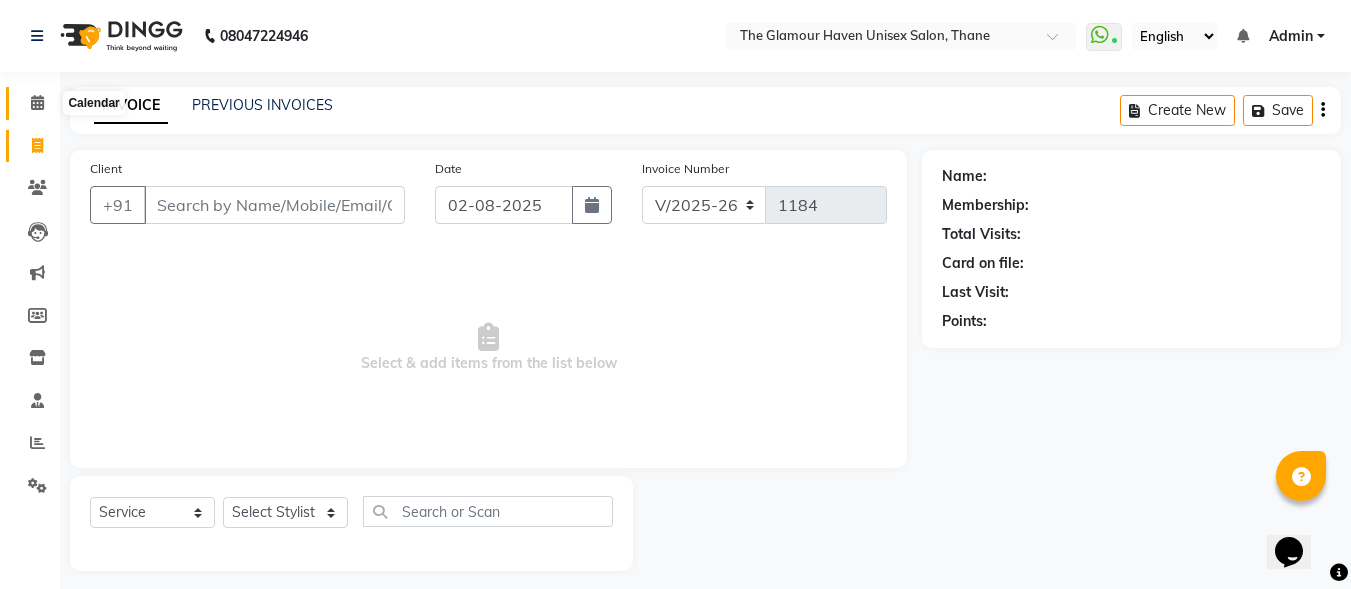 click 